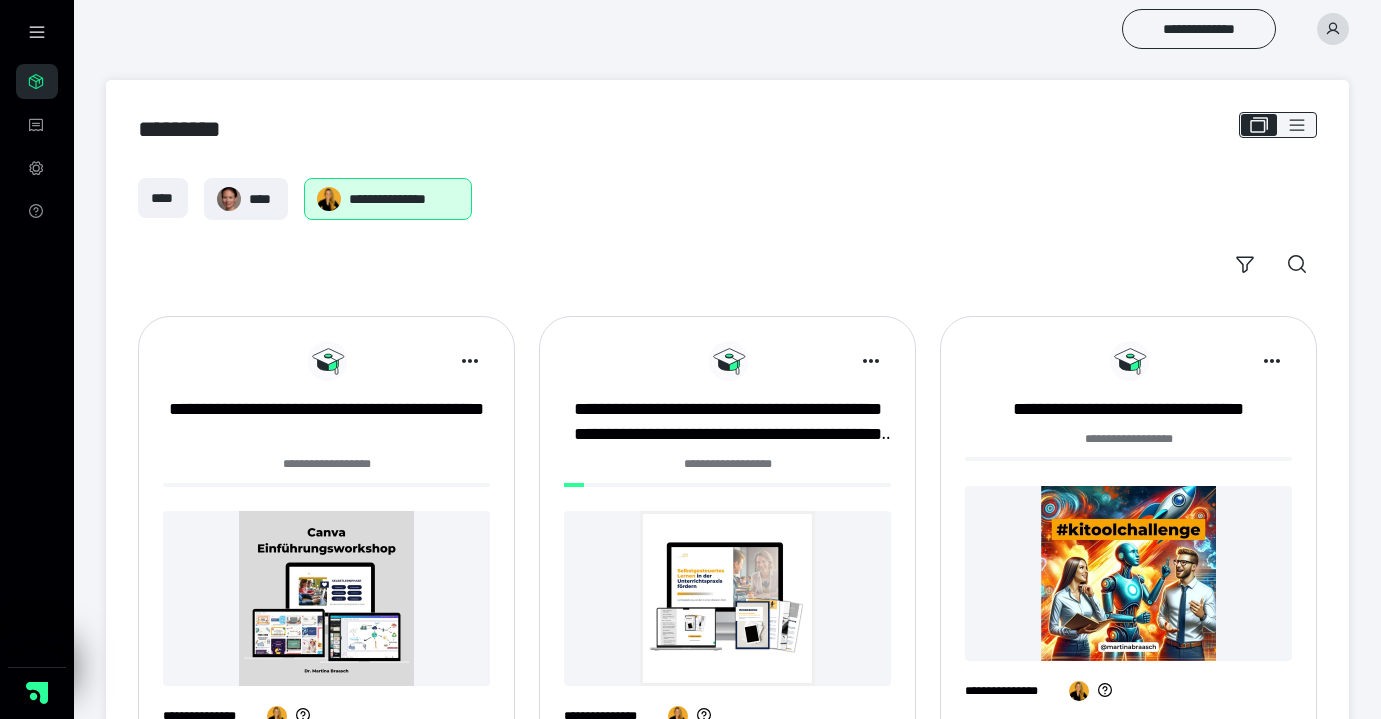 scroll, scrollTop: 44, scrollLeft: 0, axis: vertical 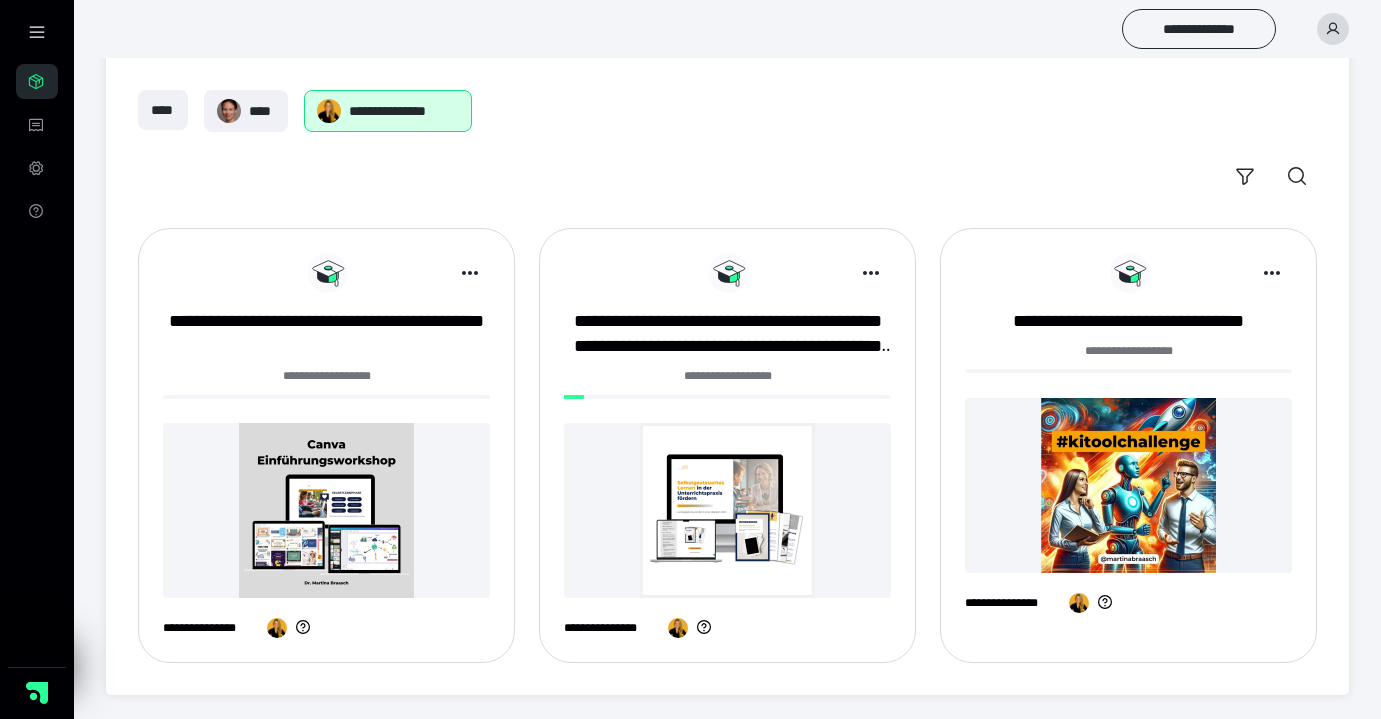 click at bounding box center (727, 510) 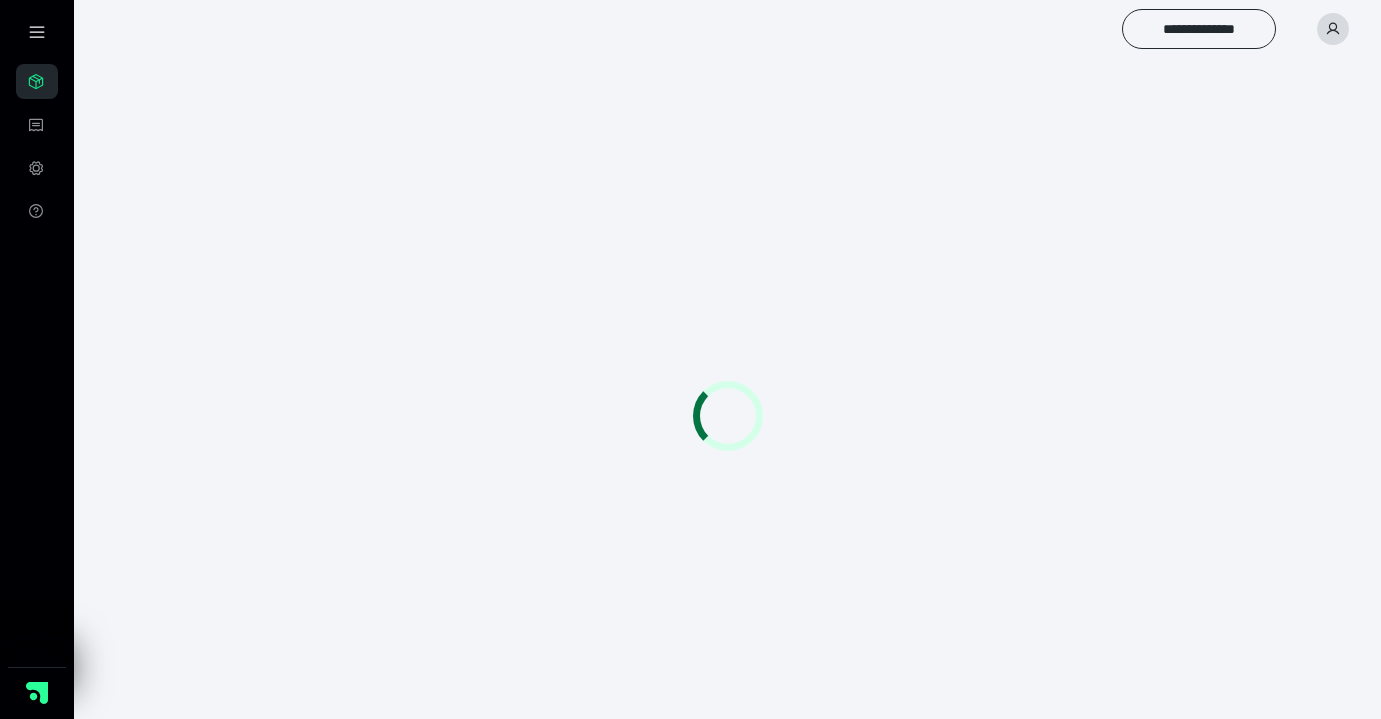 scroll, scrollTop: 0, scrollLeft: 0, axis: both 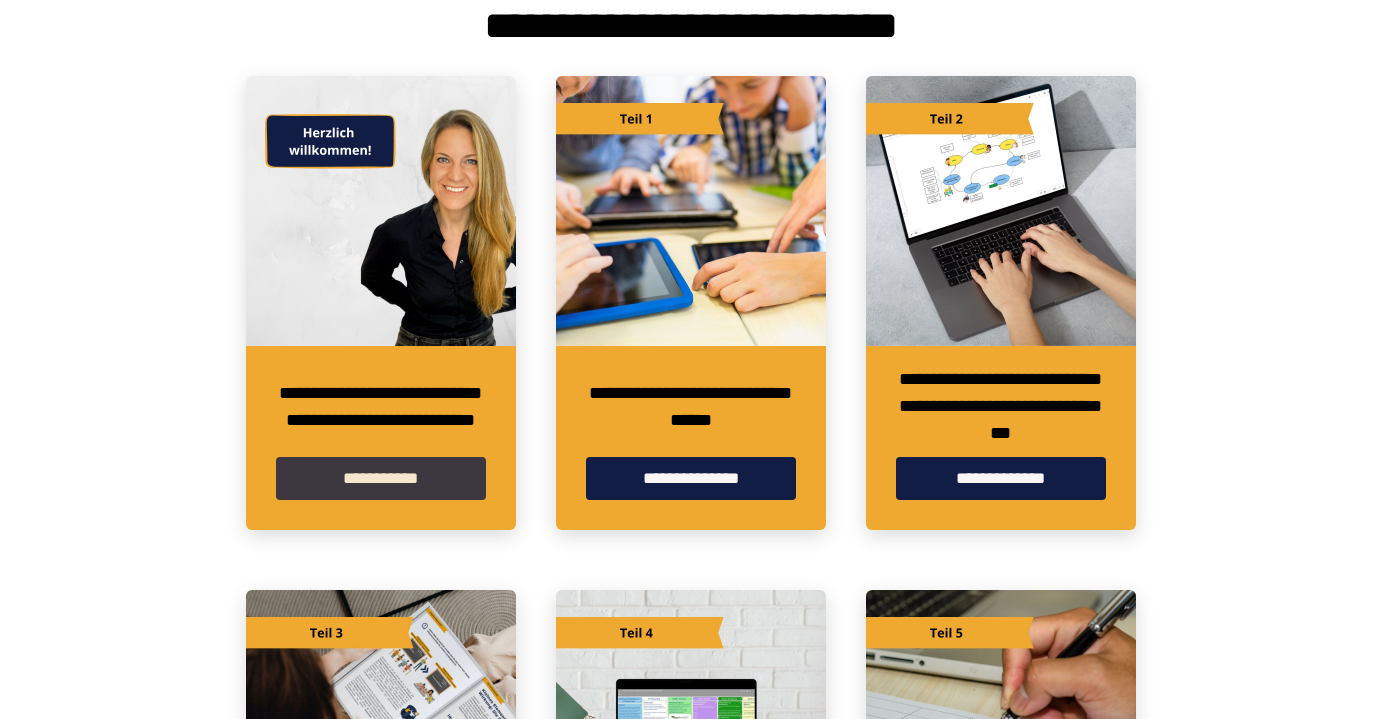 click on "**********" at bounding box center [381, 478] 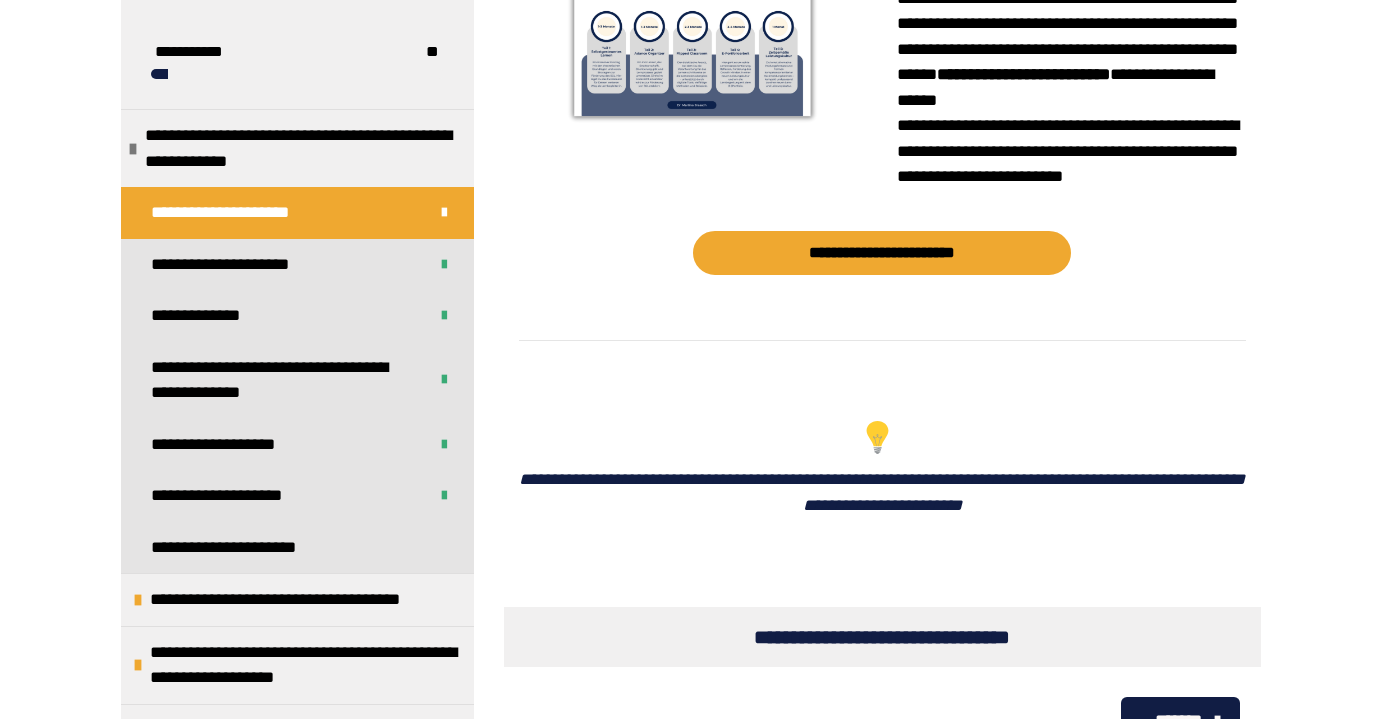 scroll, scrollTop: 2970, scrollLeft: 0, axis: vertical 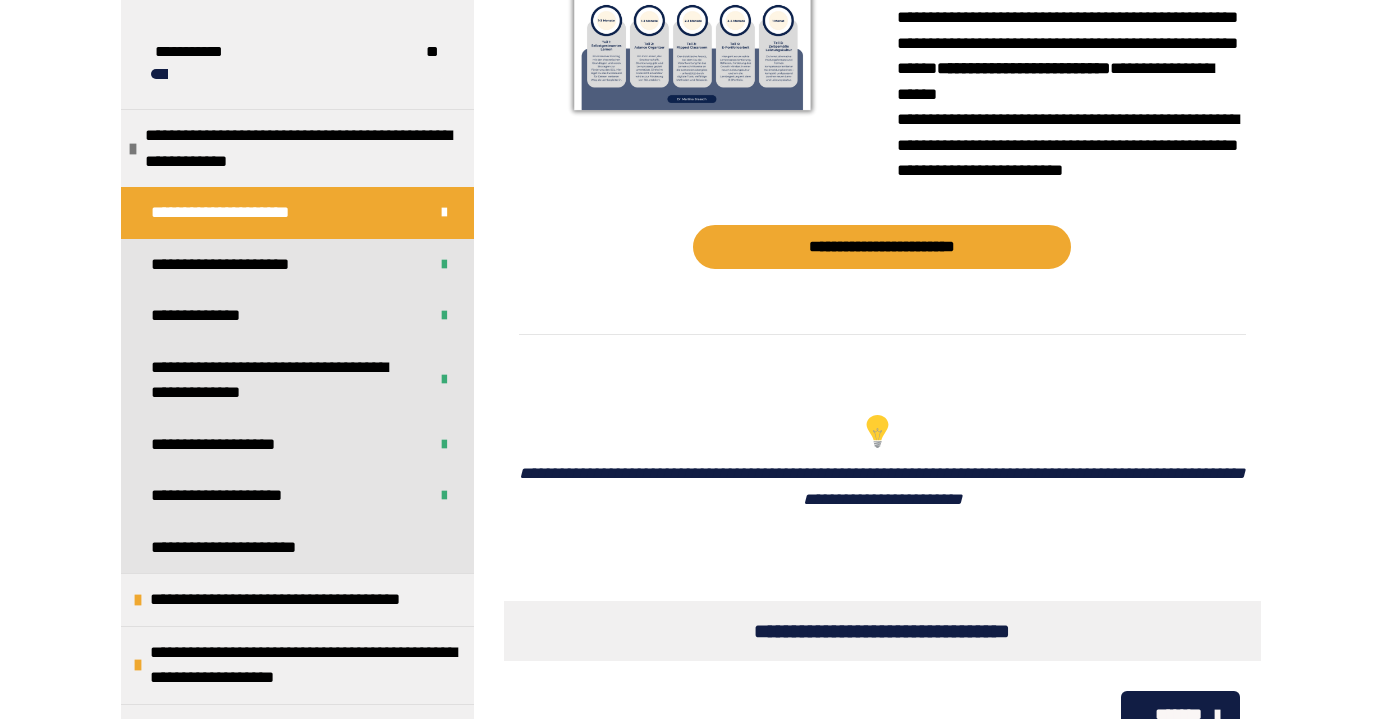 click at bounding box center (692, 27) 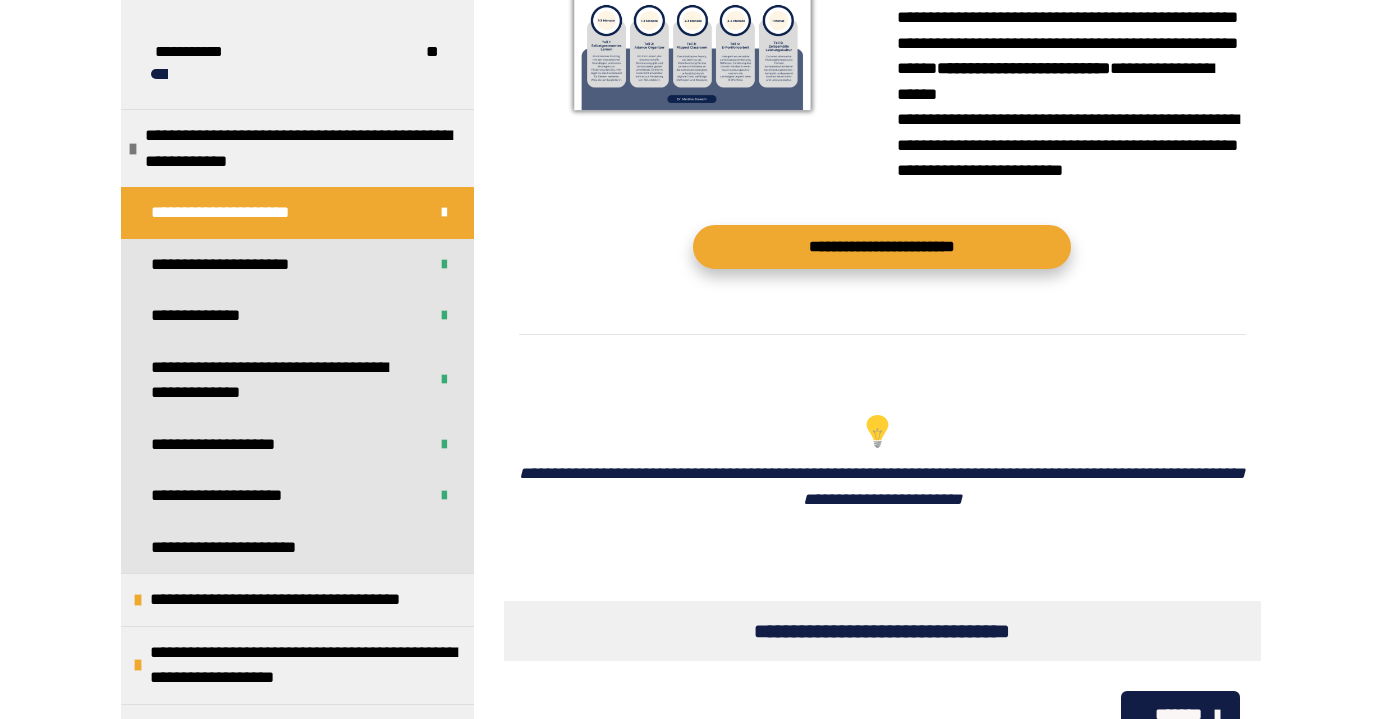 click on "**********" at bounding box center (882, 247) 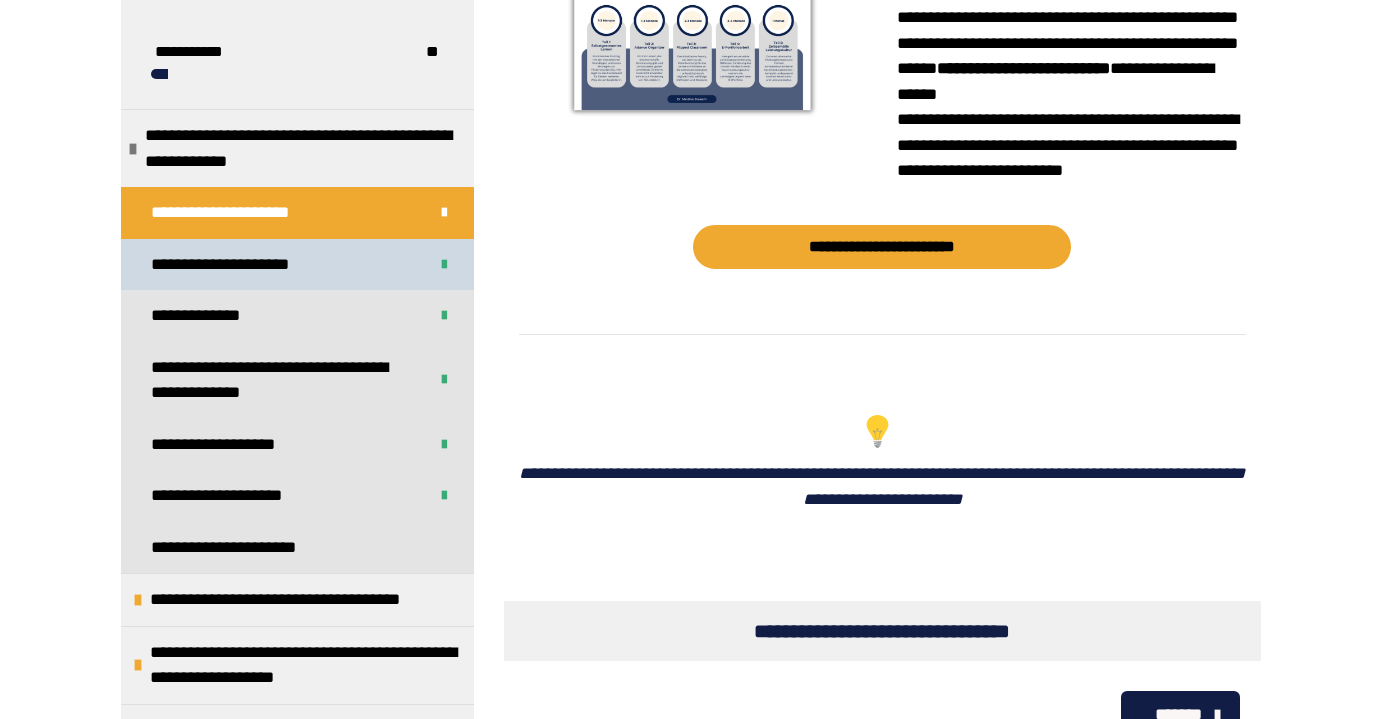 click on "**********" at bounding box center [235, 265] 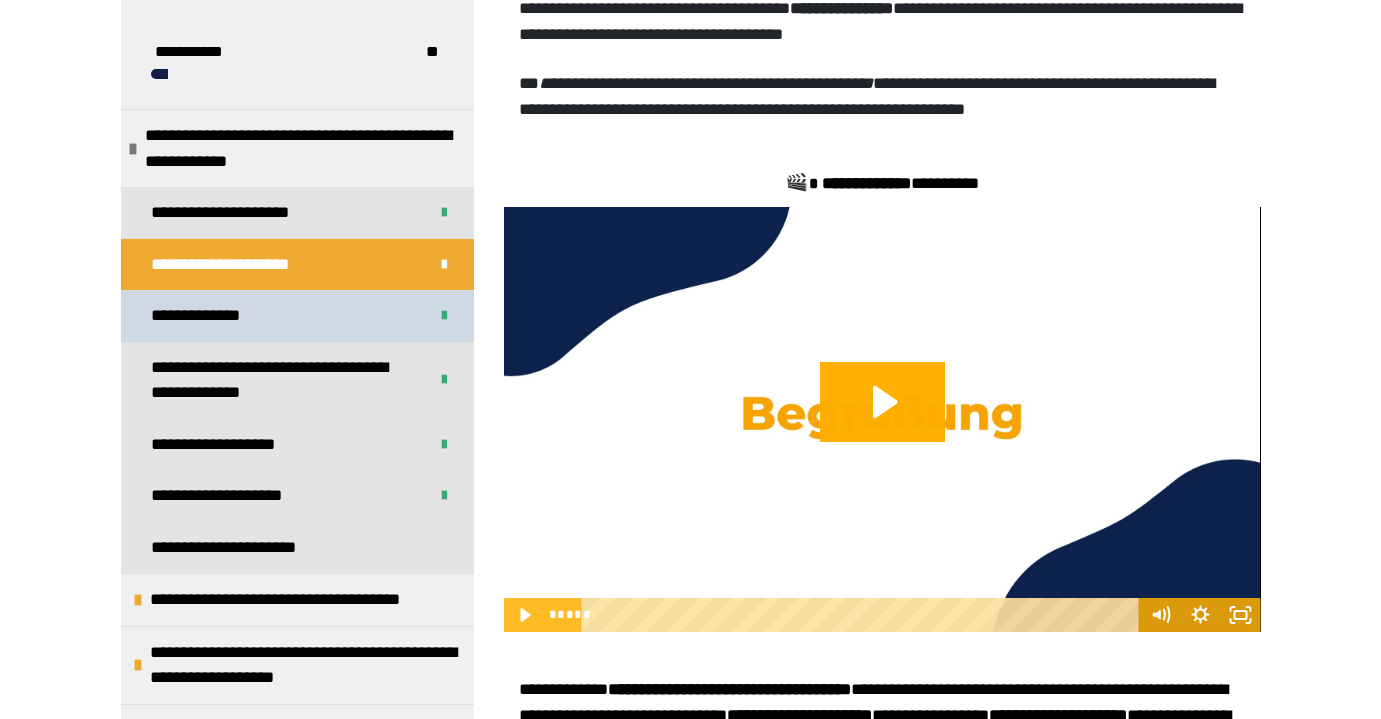 click on "**********" at bounding box center [206, 316] 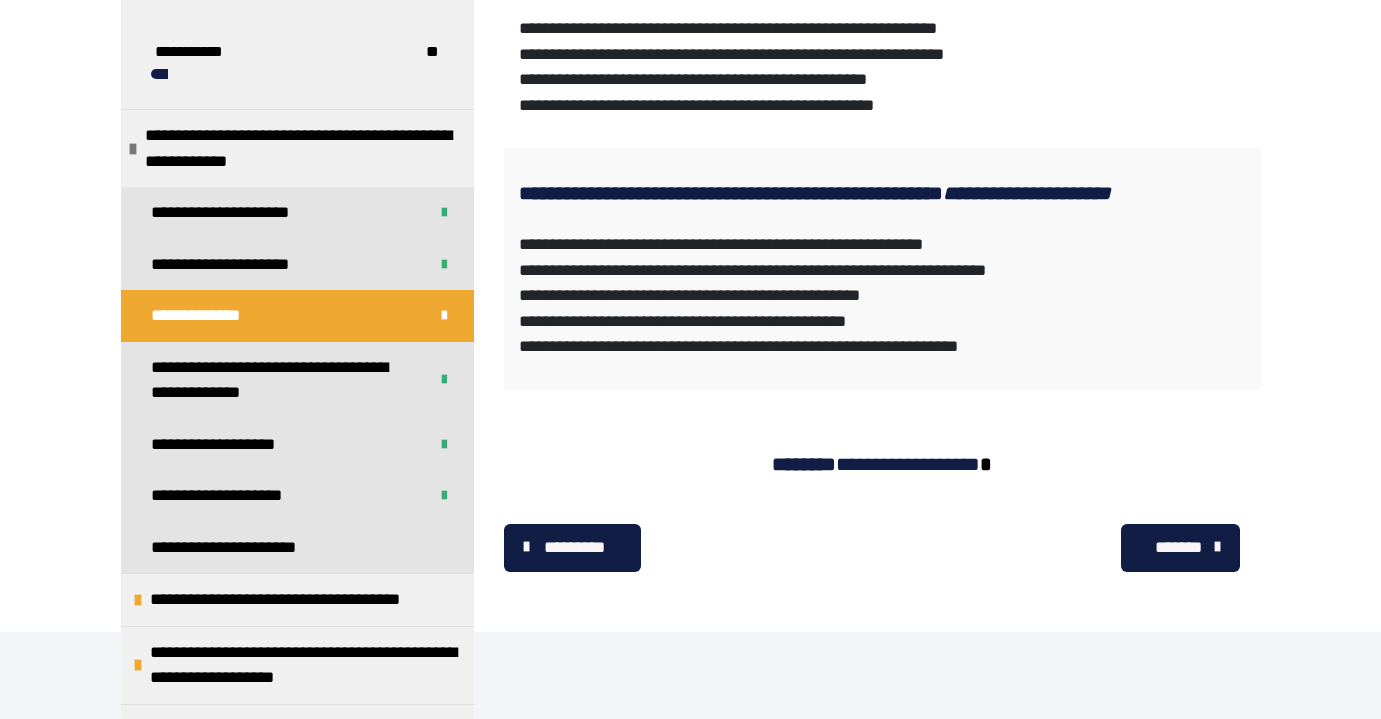 scroll, scrollTop: 1516, scrollLeft: 0, axis: vertical 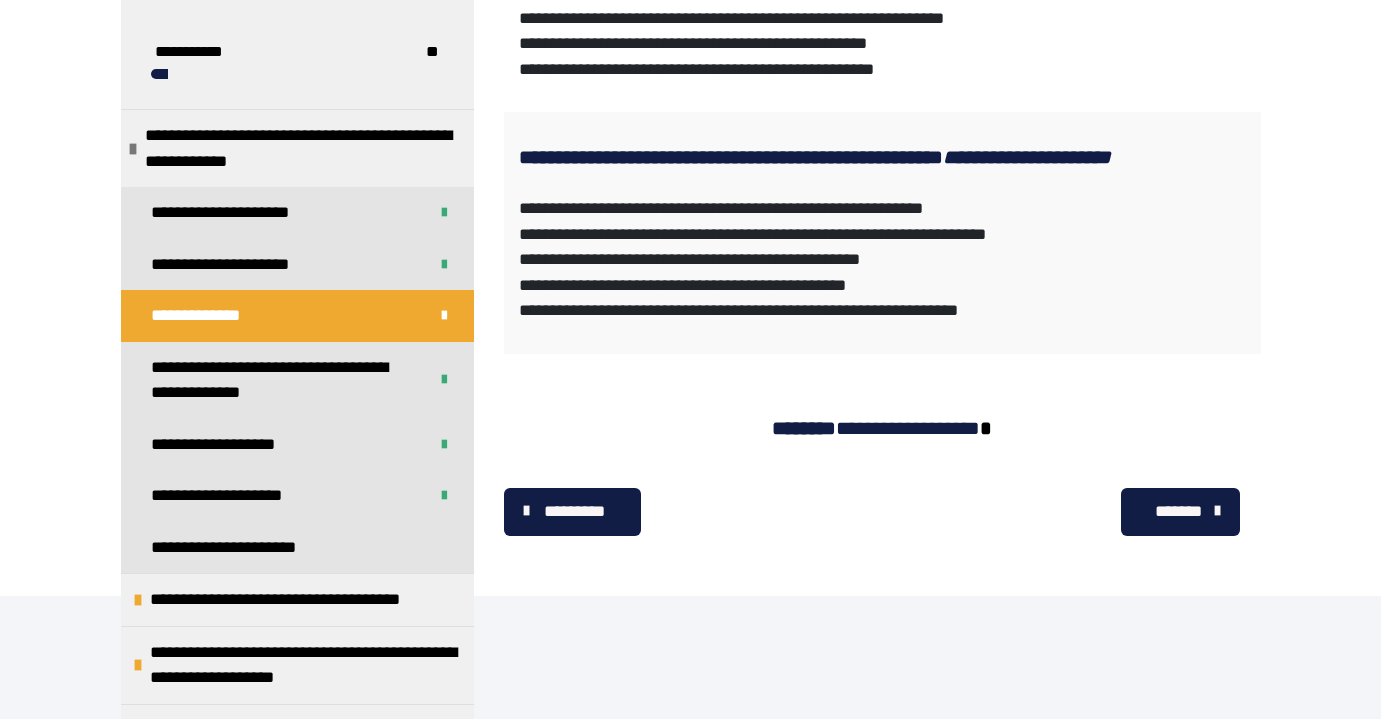 click on "*******" at bounding box center (1178, 512) 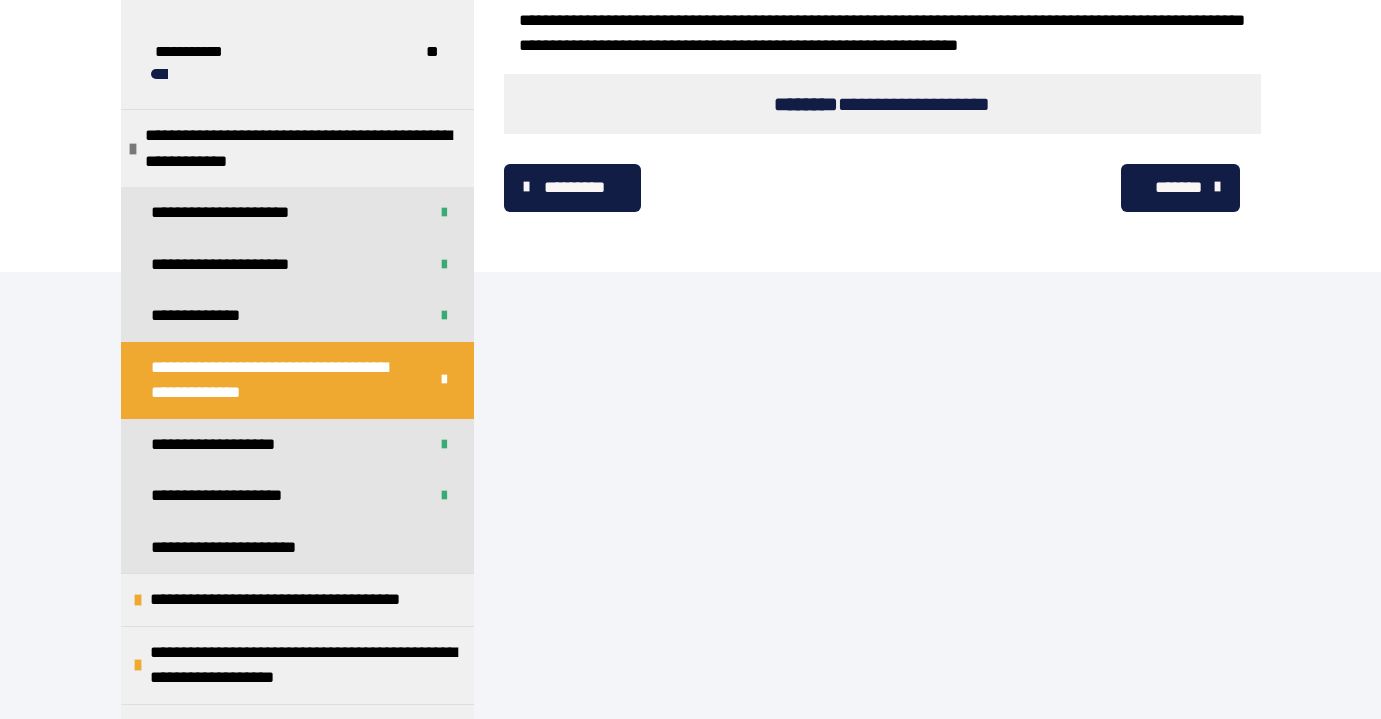 scroll, scrollTop: 9803, scrollLeft: 0, axis: vertical 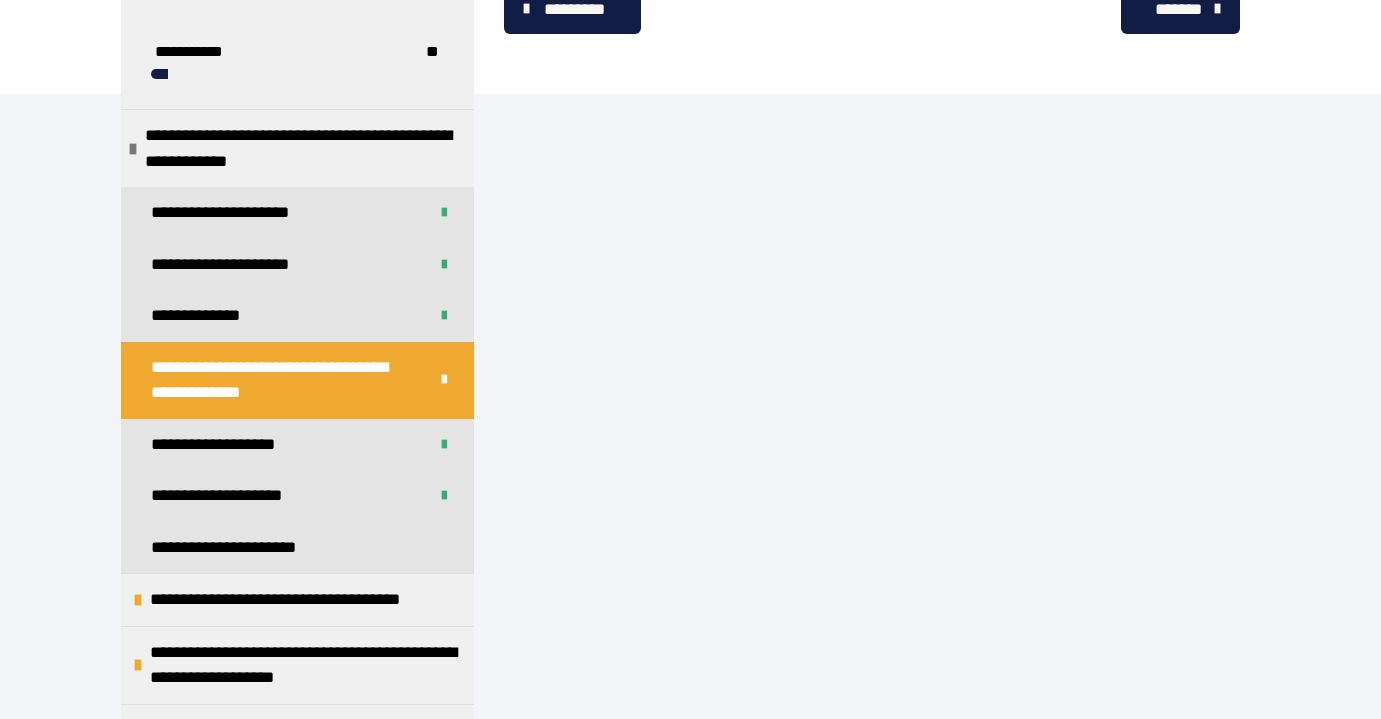 click on "*******" at bounding box center (1178, 10) 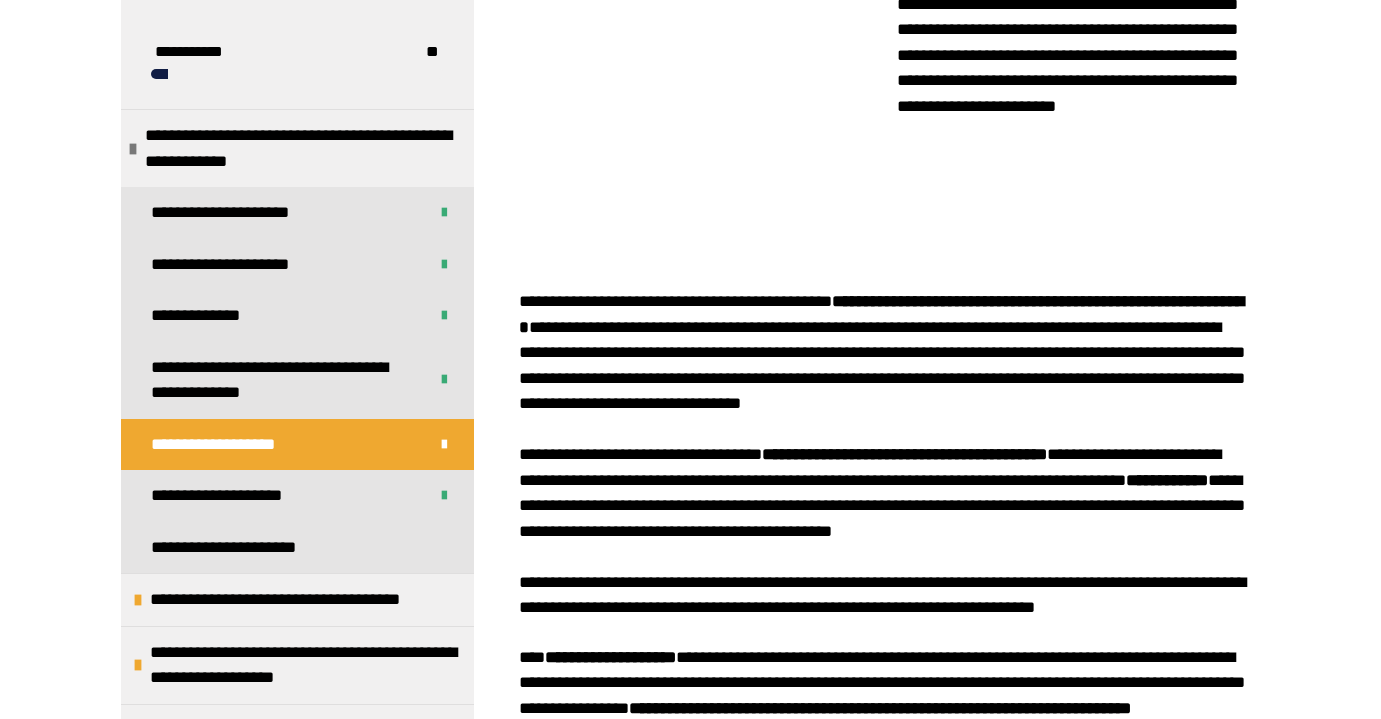 scroll, scrollTop: 1718, scrollLeft: 0, axis: vertical 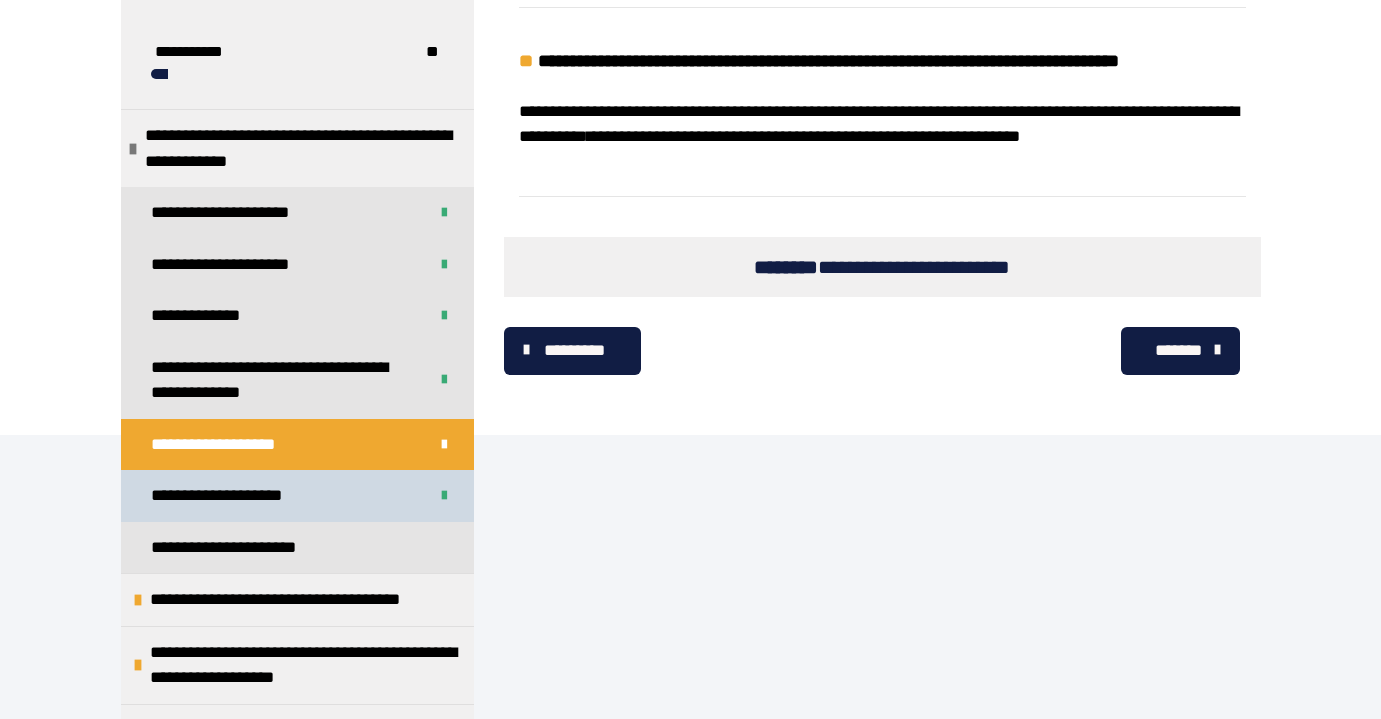 click on "**********" at bounding box center (228, 496) 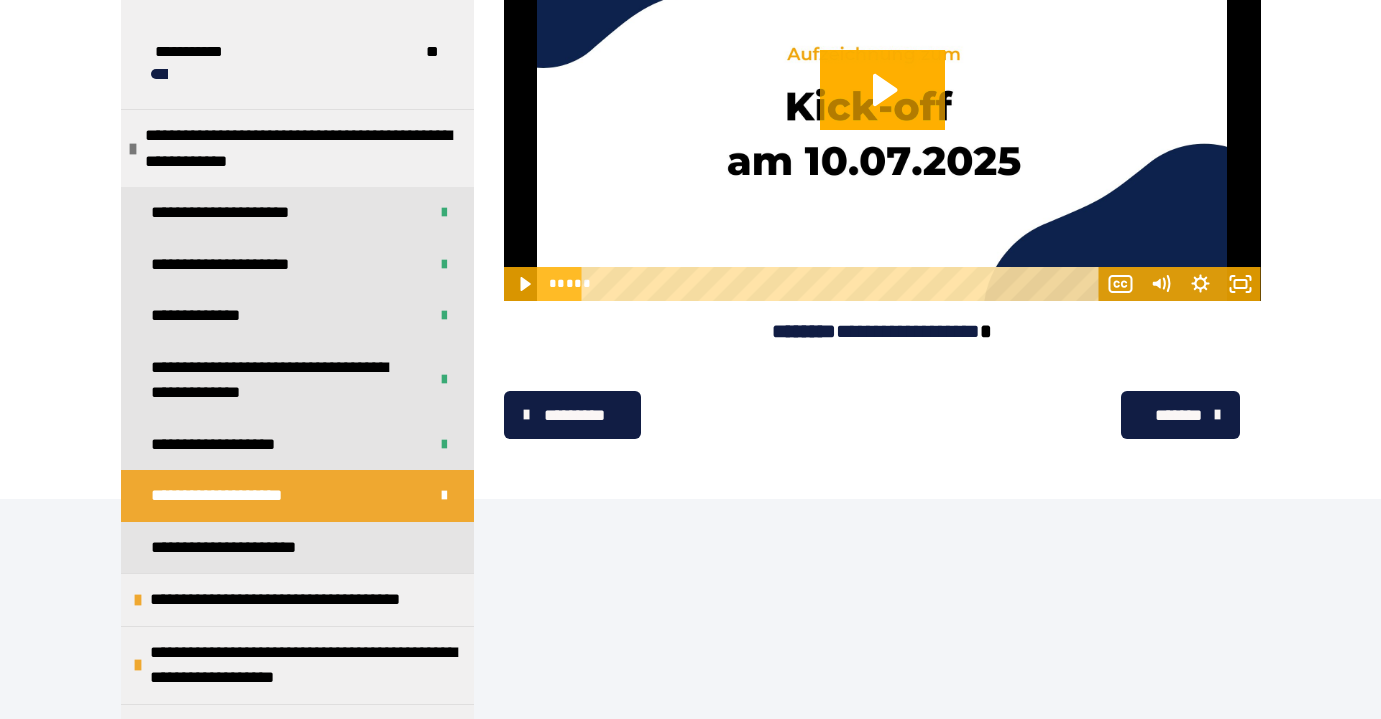 scroll, scrollTop: 3857, scrollLeft: 0, axis: vertical 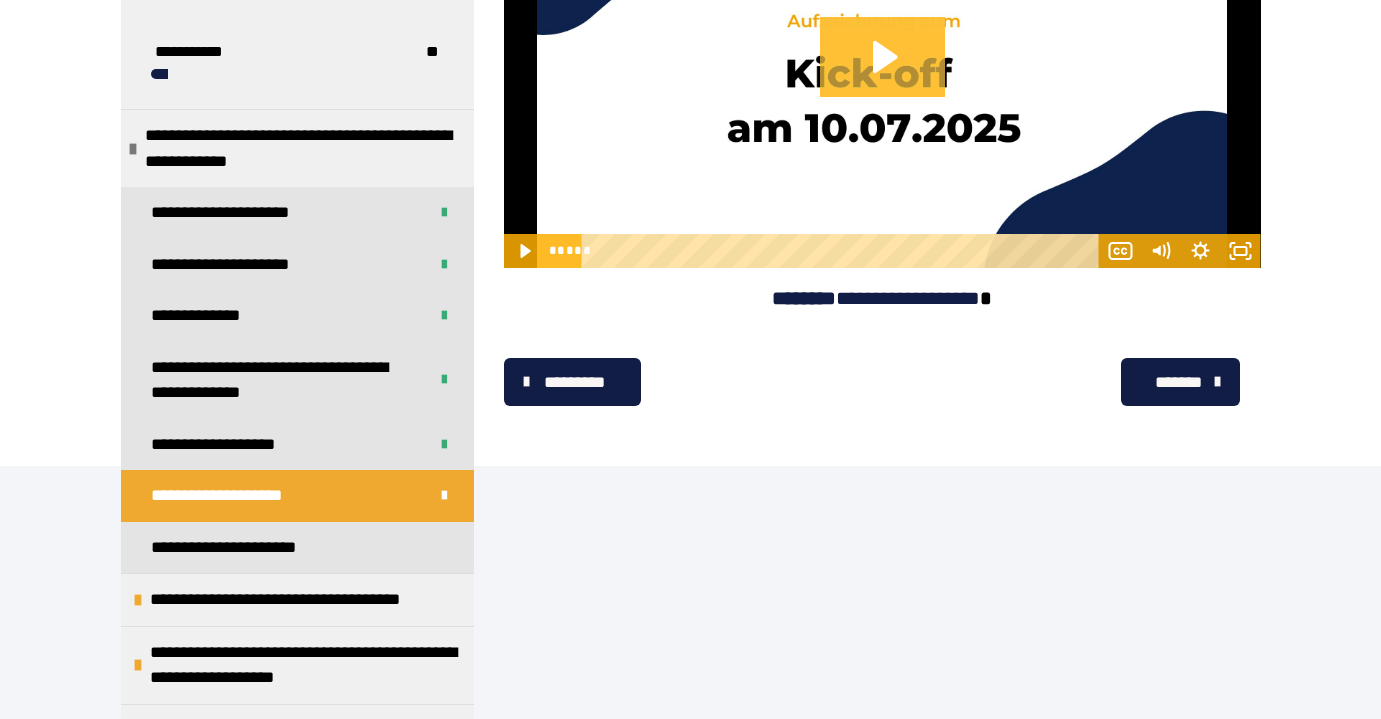 click 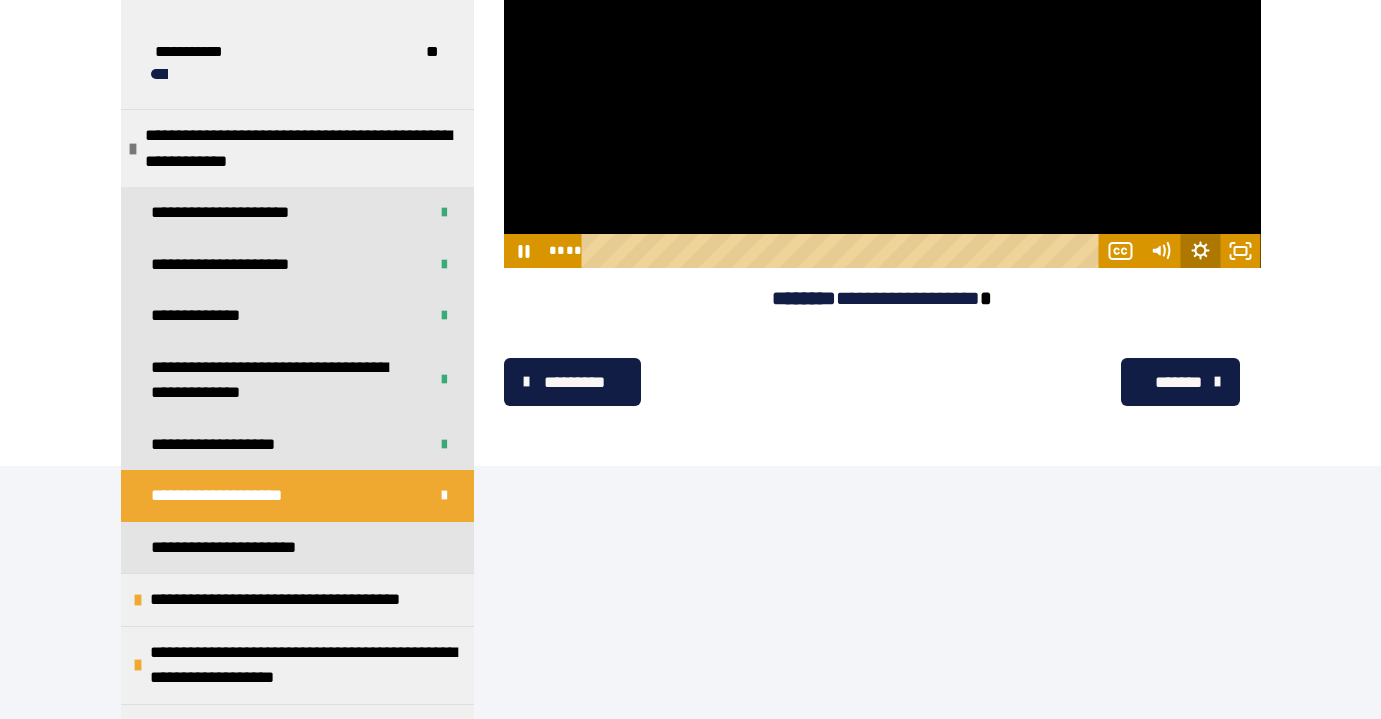 click 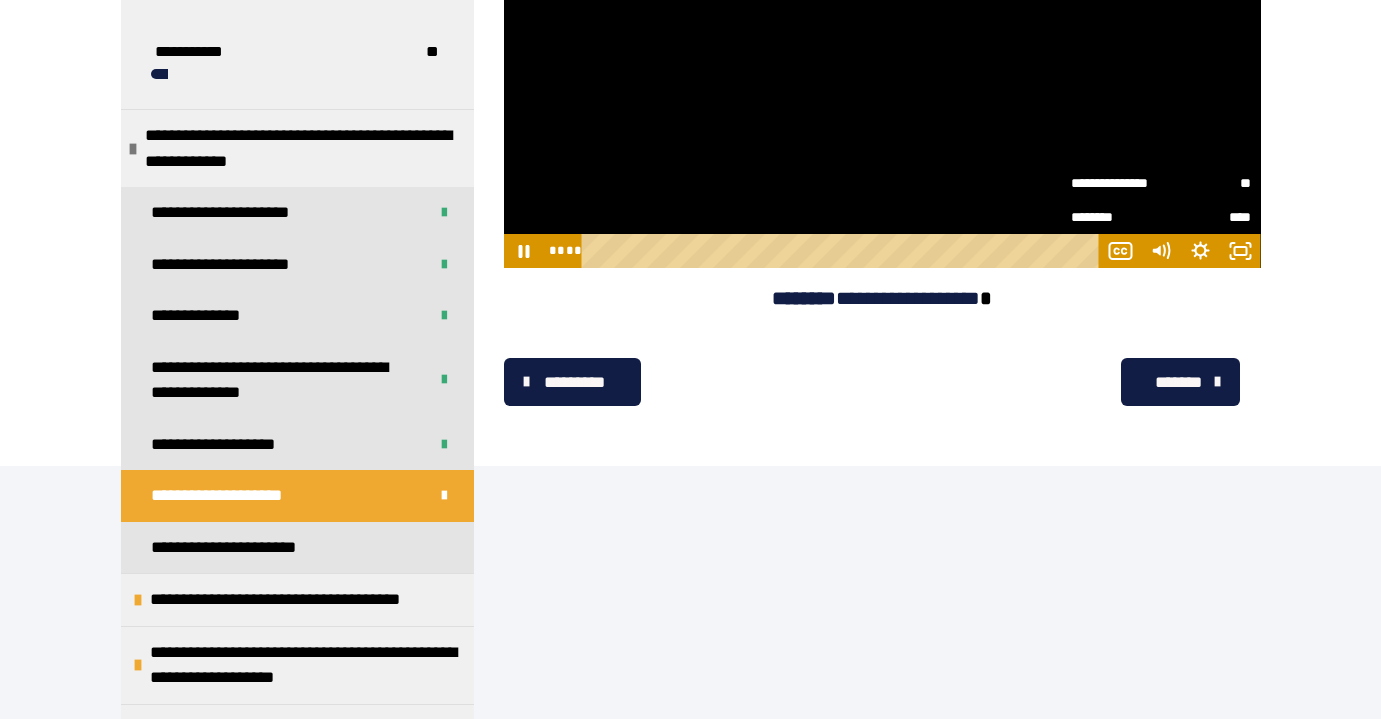 click on "**" at bounding box center (1206, 183) 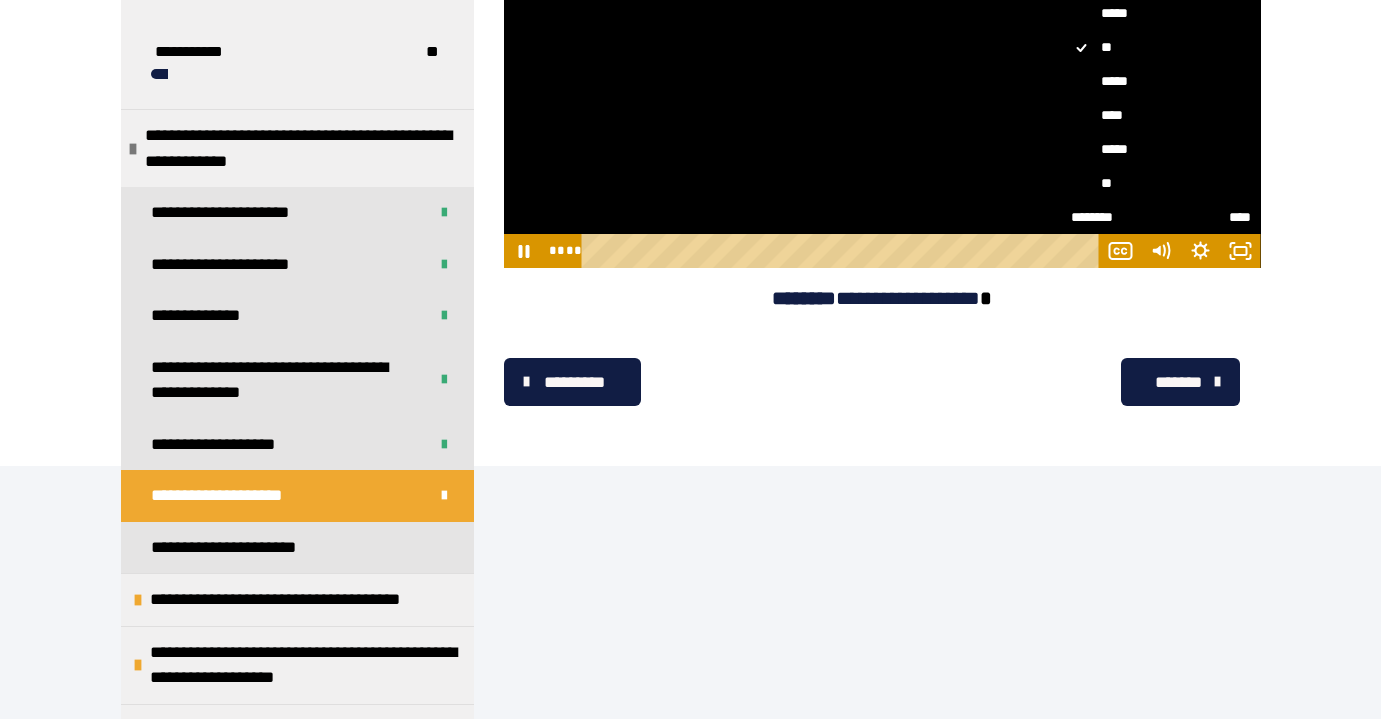 click on "**" at bounding box center [1161, 183] 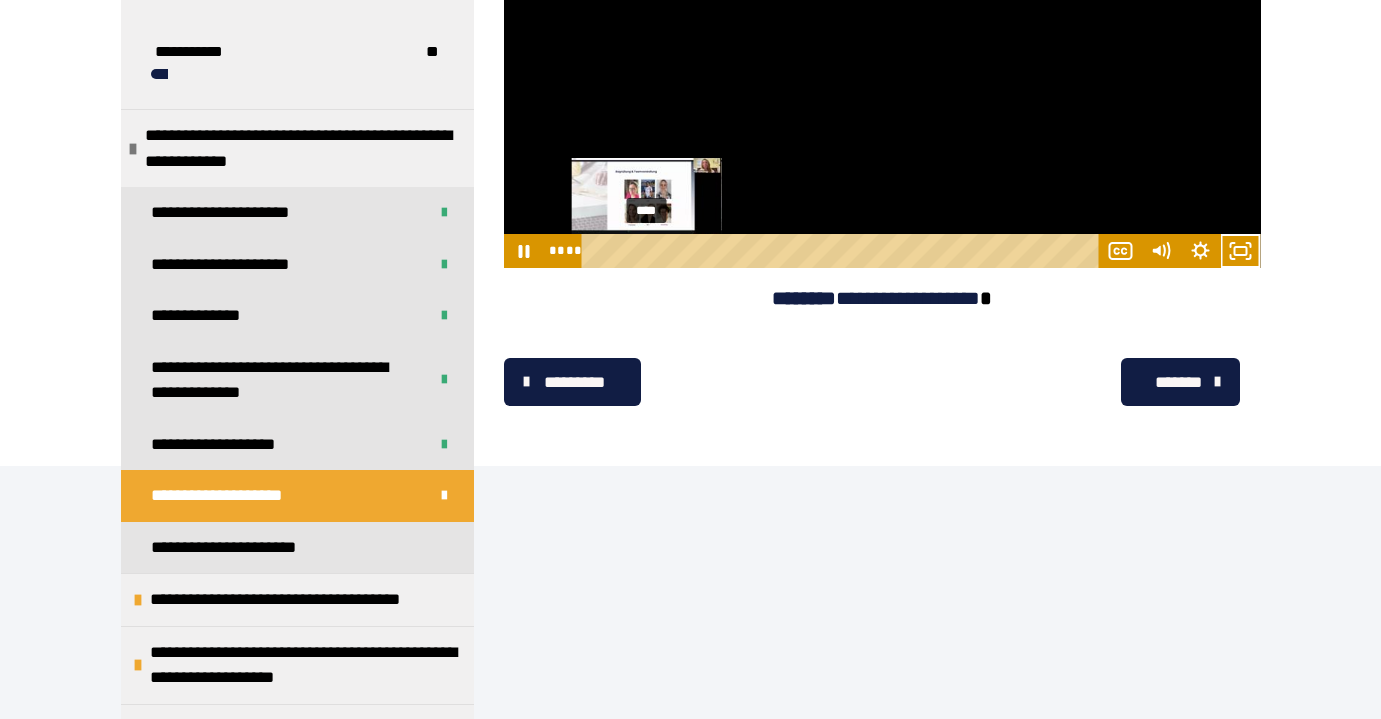click on "****" at bounding box center (843, 251) 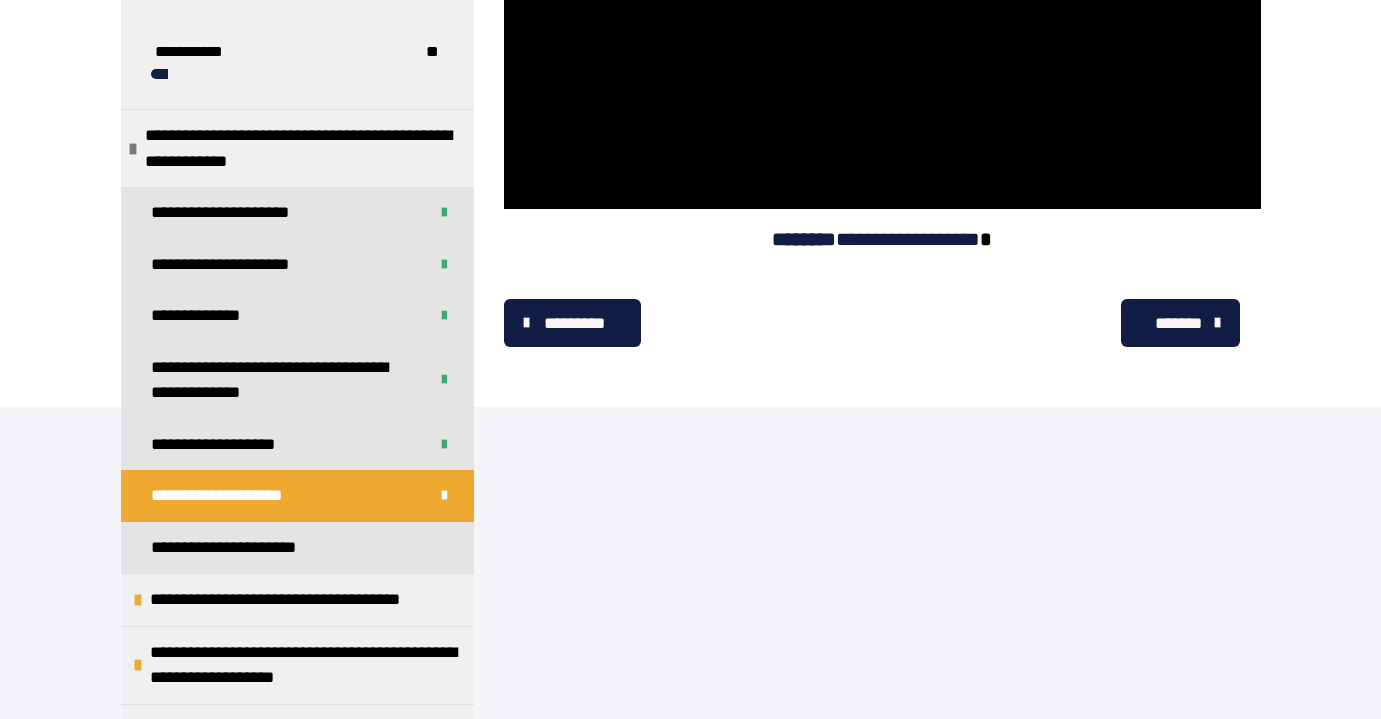 scroll, scrollTop: 3921, scrollLeft: 0, axis: vertical 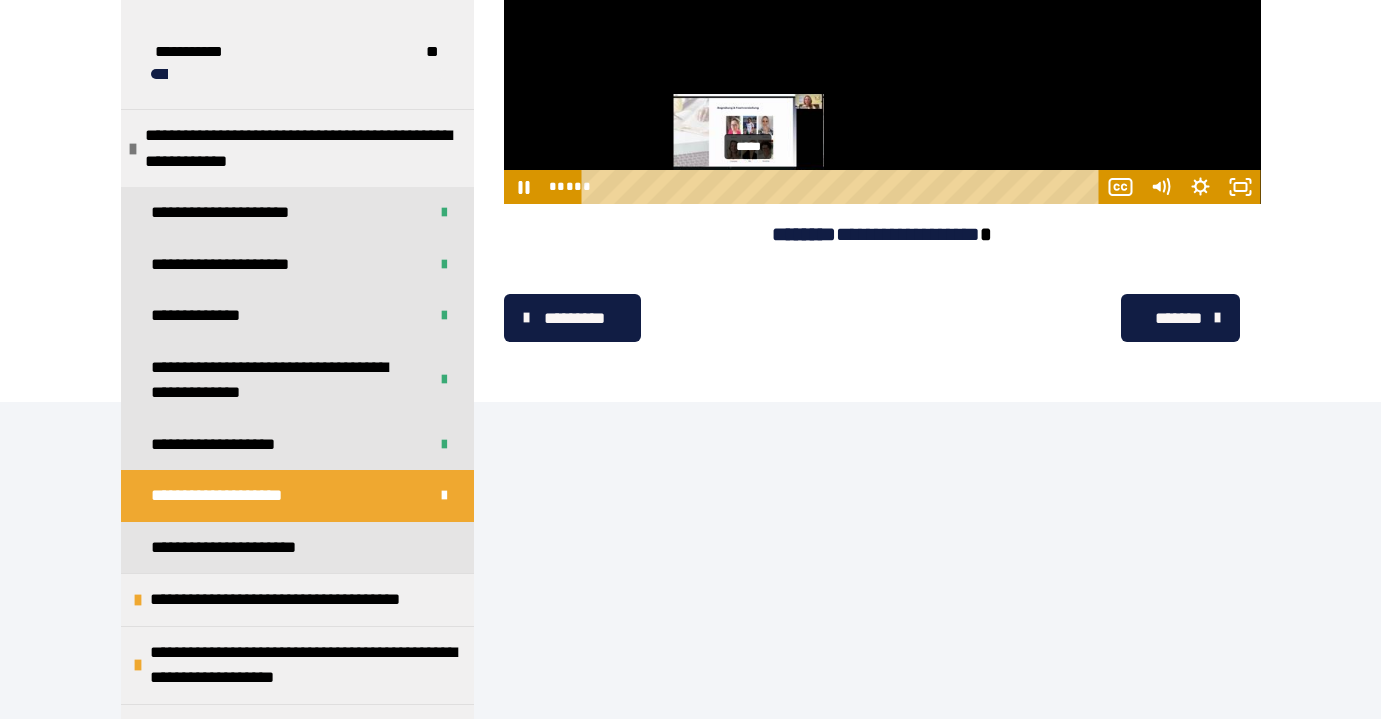 click on "*****" at bounding box center (843, 187) 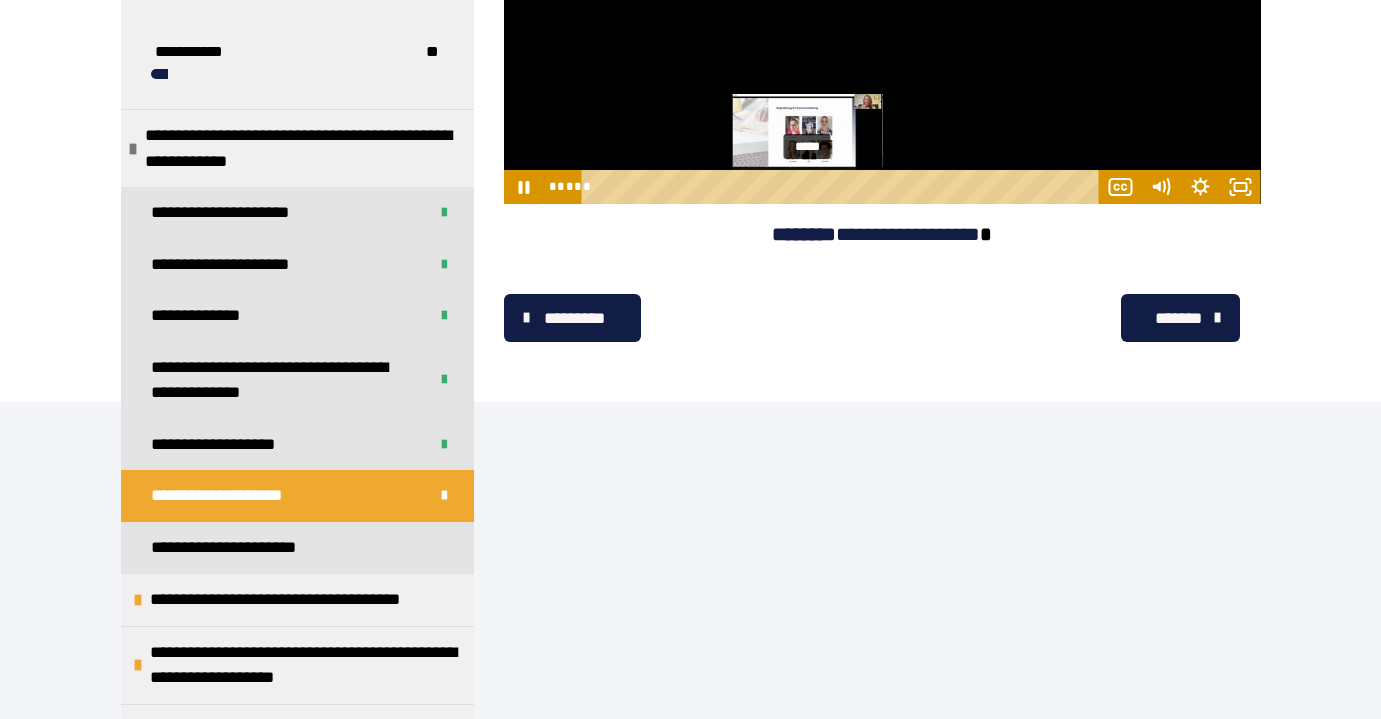 click on "*****" at bounding box center [843, 187] 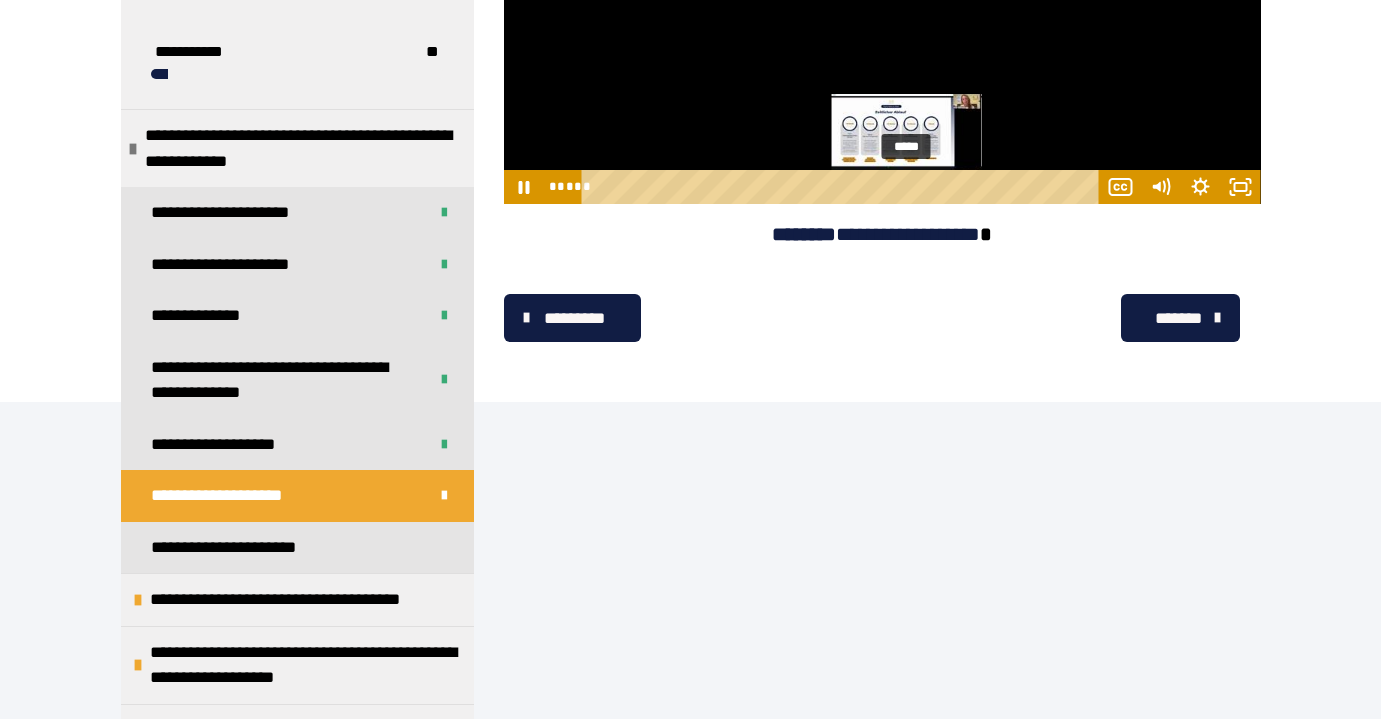 click at bounding box center [903, 187] 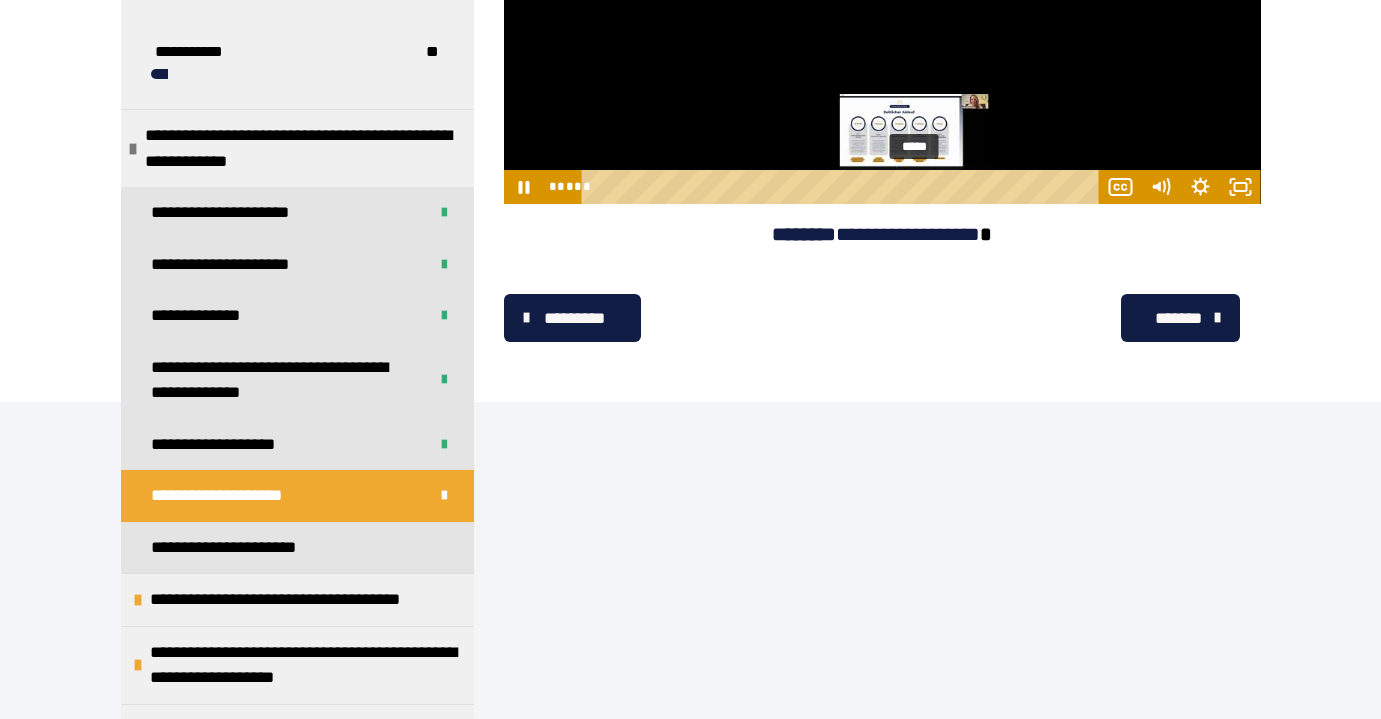 click on "*****" at bounding box center (843, 187) 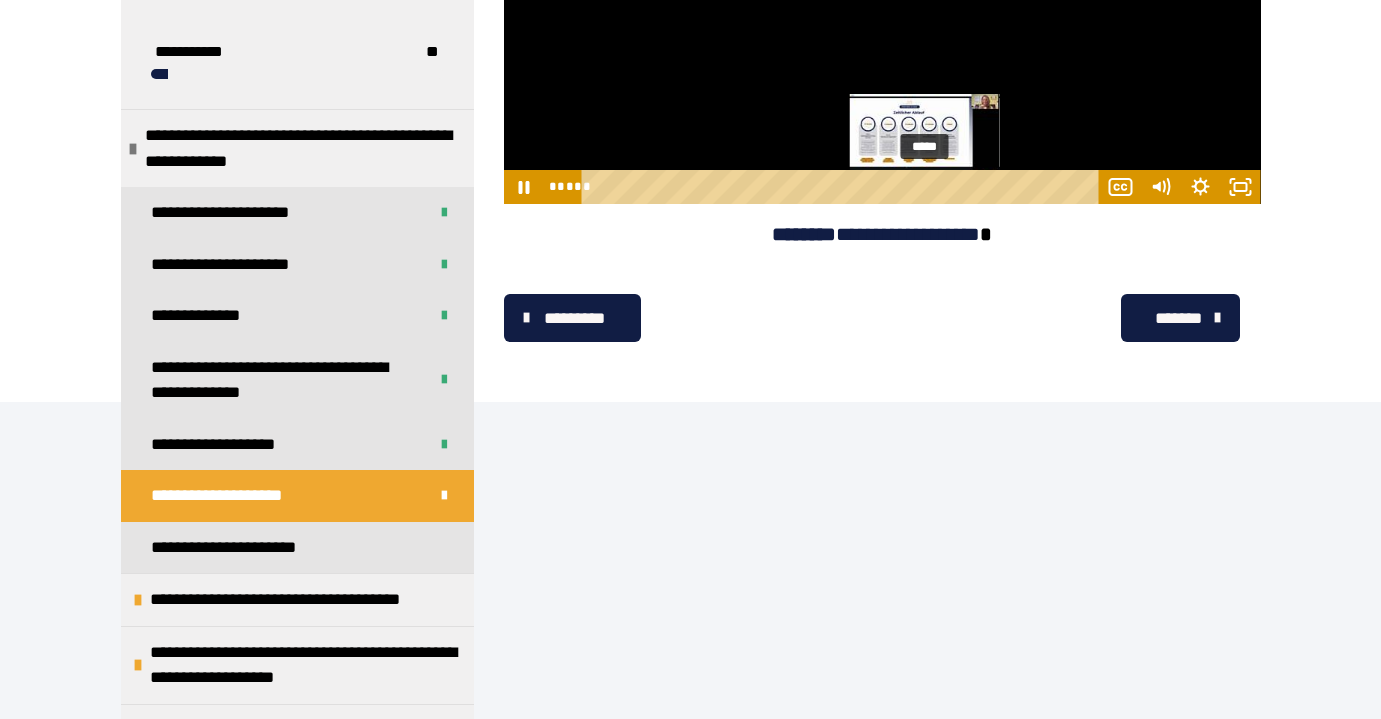 click on "*****" at bounding box center (843, 187) 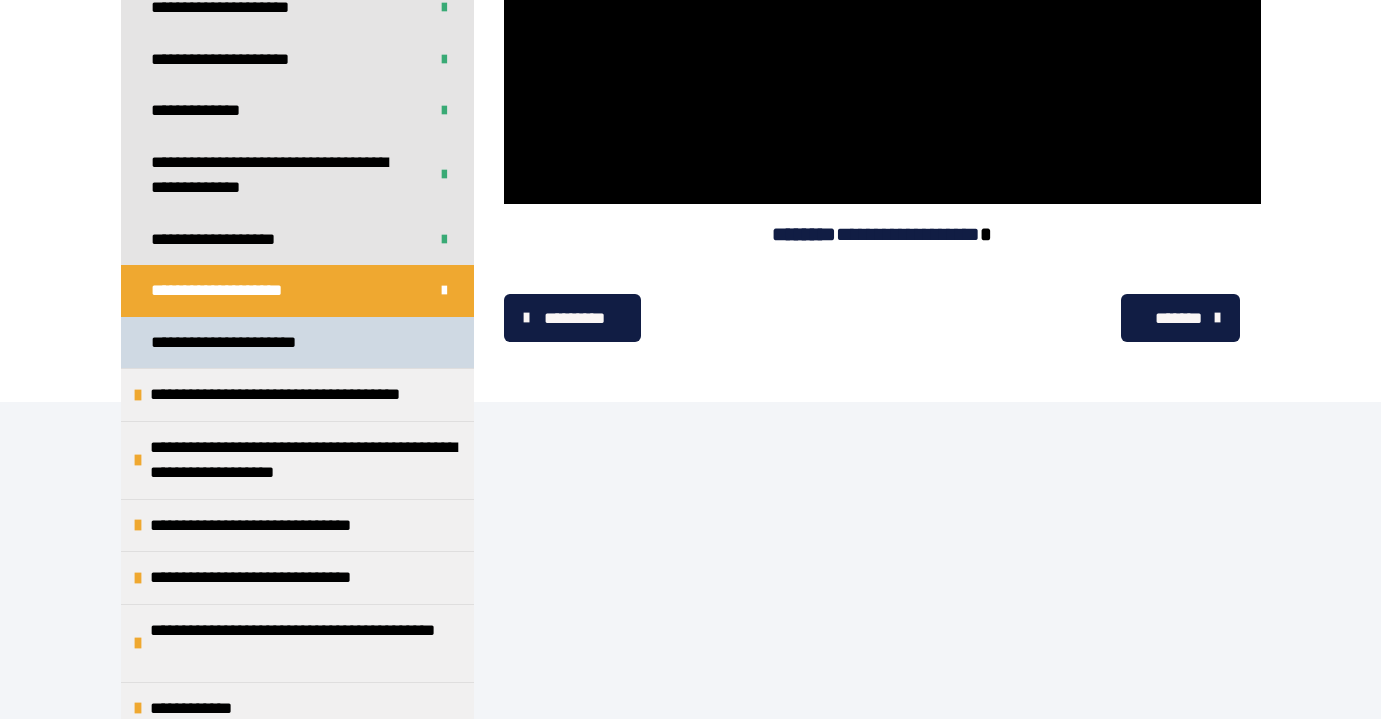 scroll, scrollTop: 215, scrollLeft: 0, axis: vertical 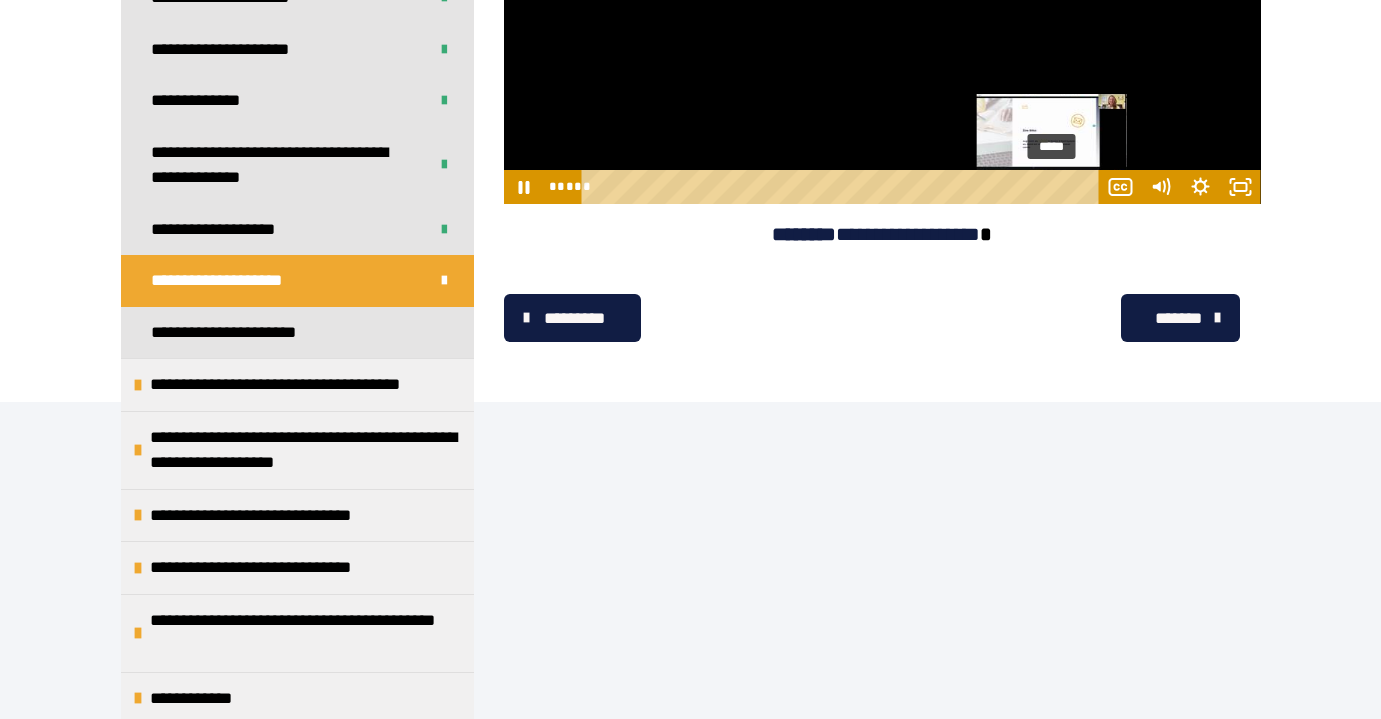 click on "*****" at bounding box center [843, 187] 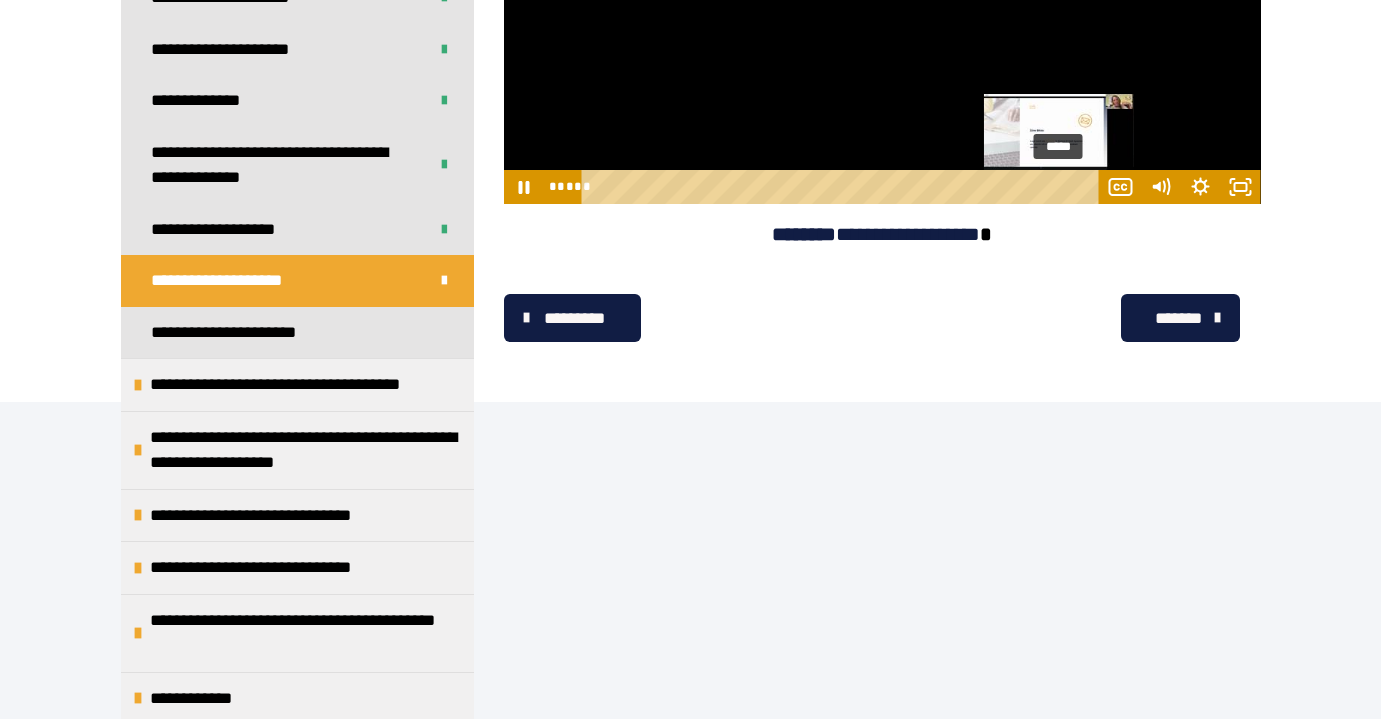 click on "*****" at bounding box center [843, 187] 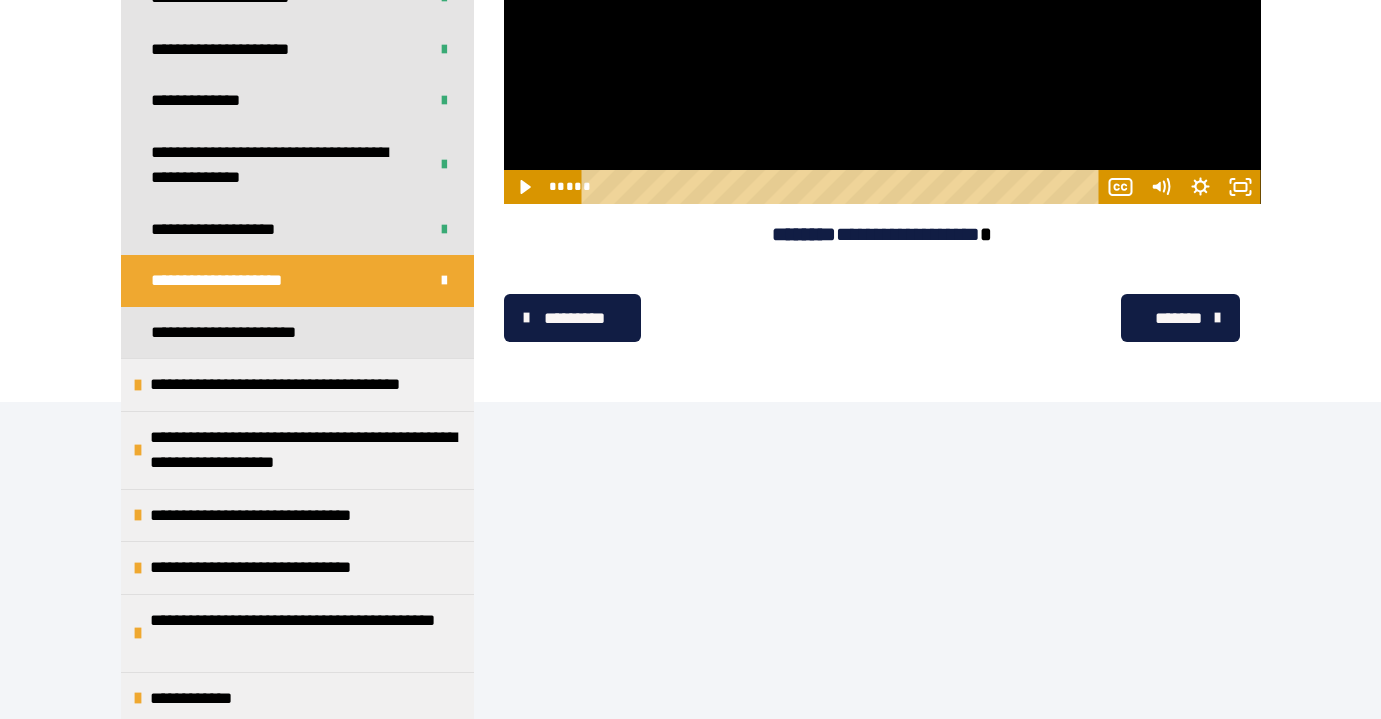 click on "*******" at bounding box center [1181, 318] 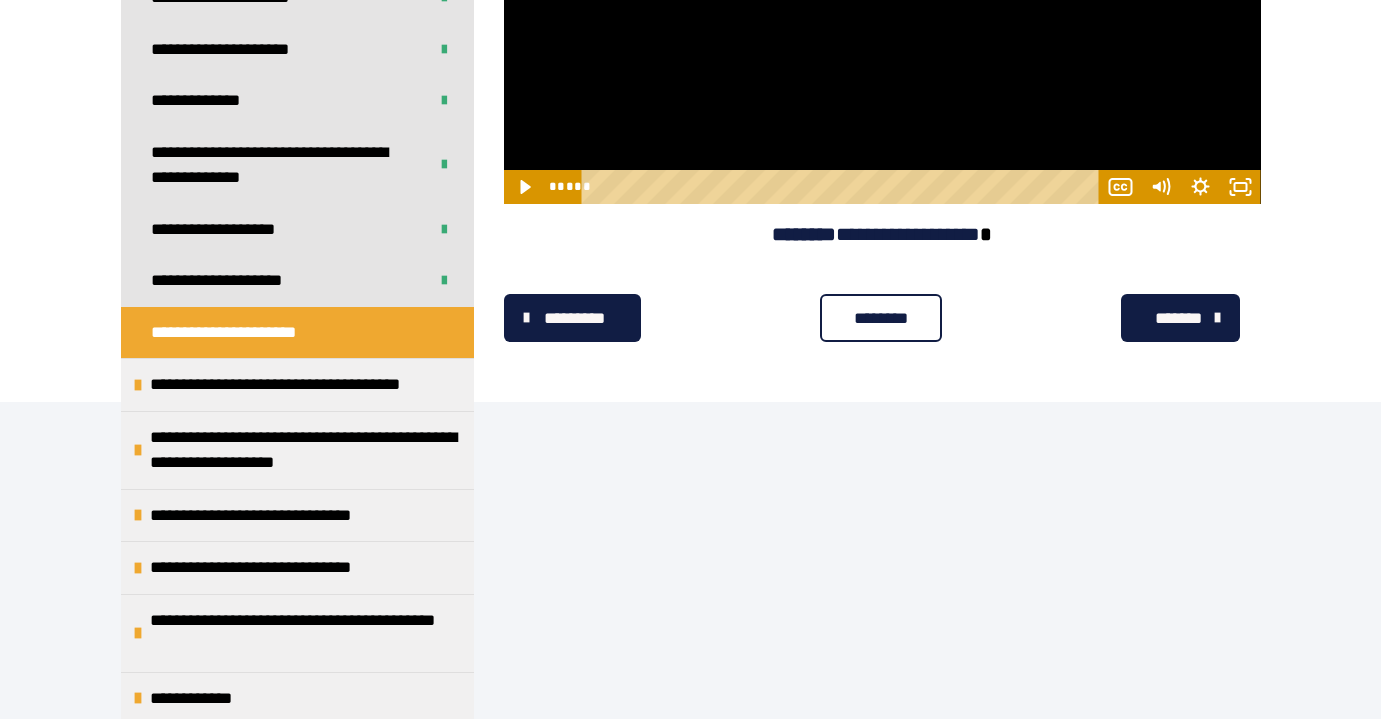 scroll, scrollTop: 586, scrollLeft: 0, axis: vertical 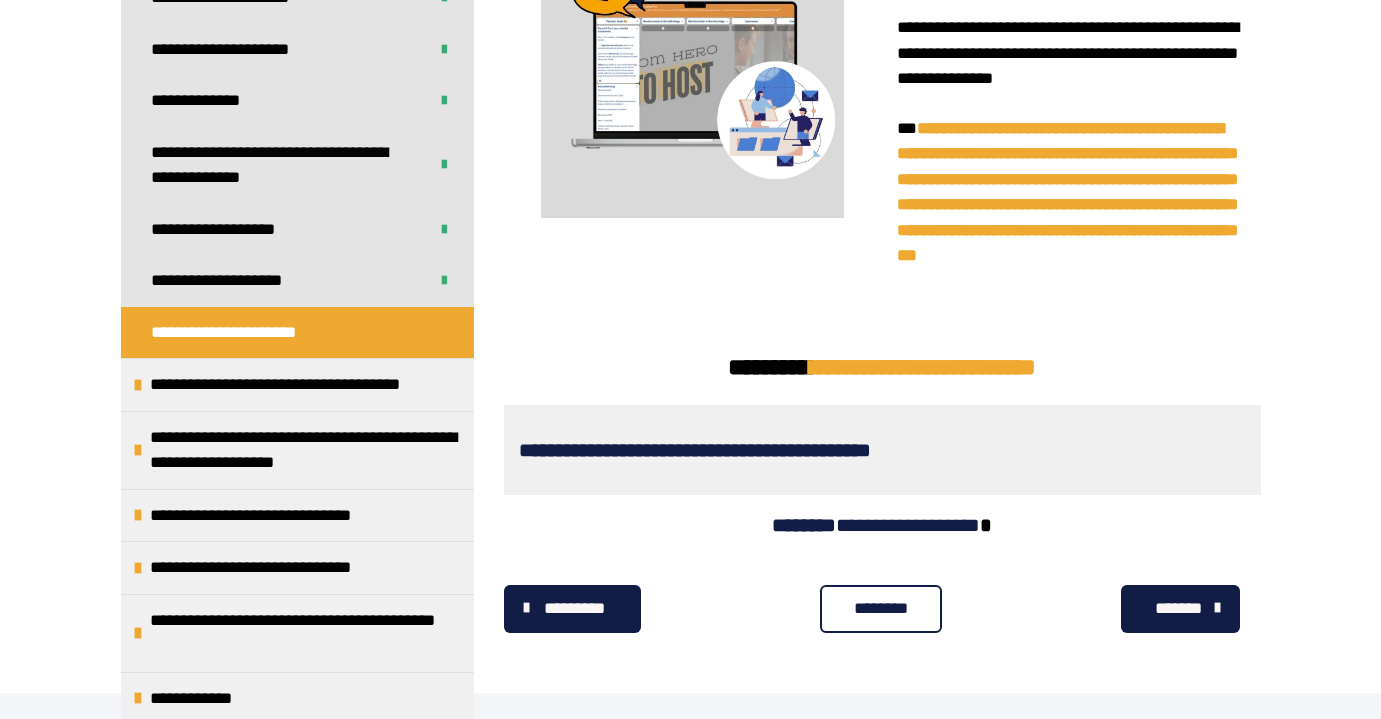 click on "**********" at bounding box center (707, 450) 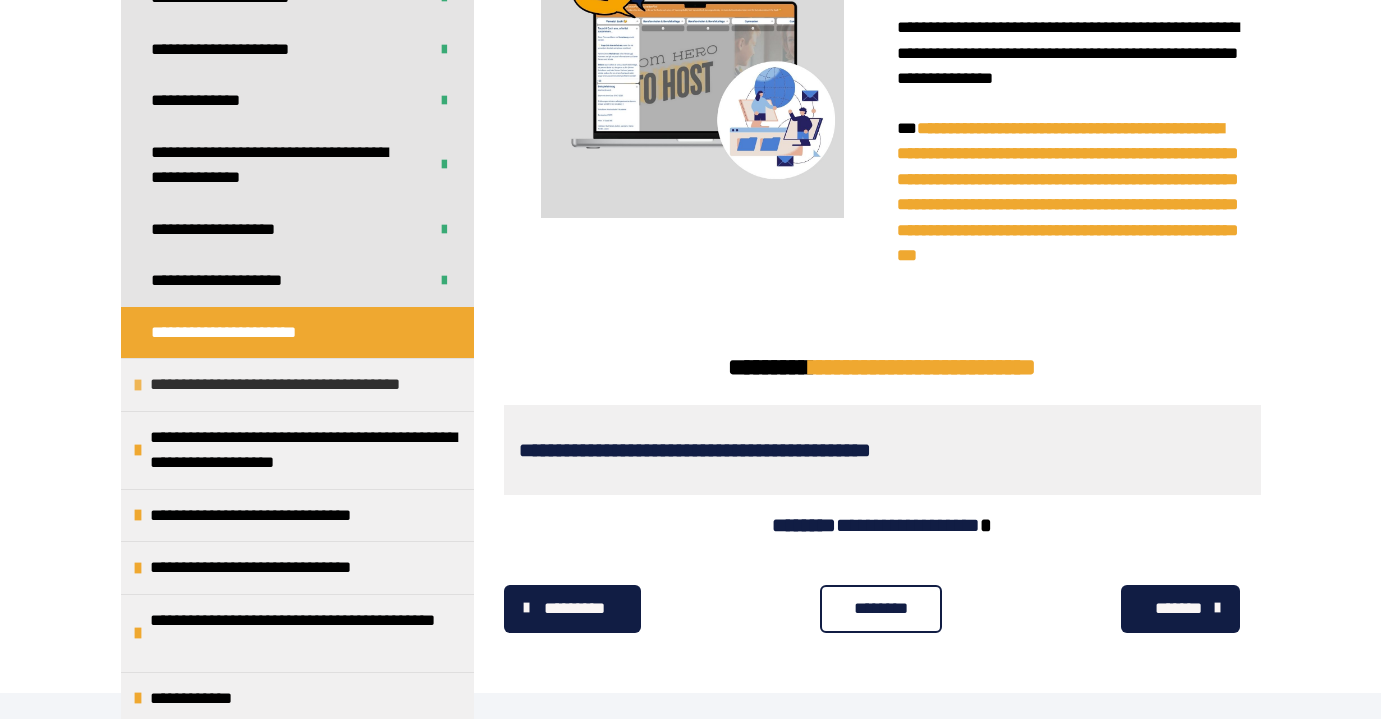 click on "**********" at bounding box center [286, 385] 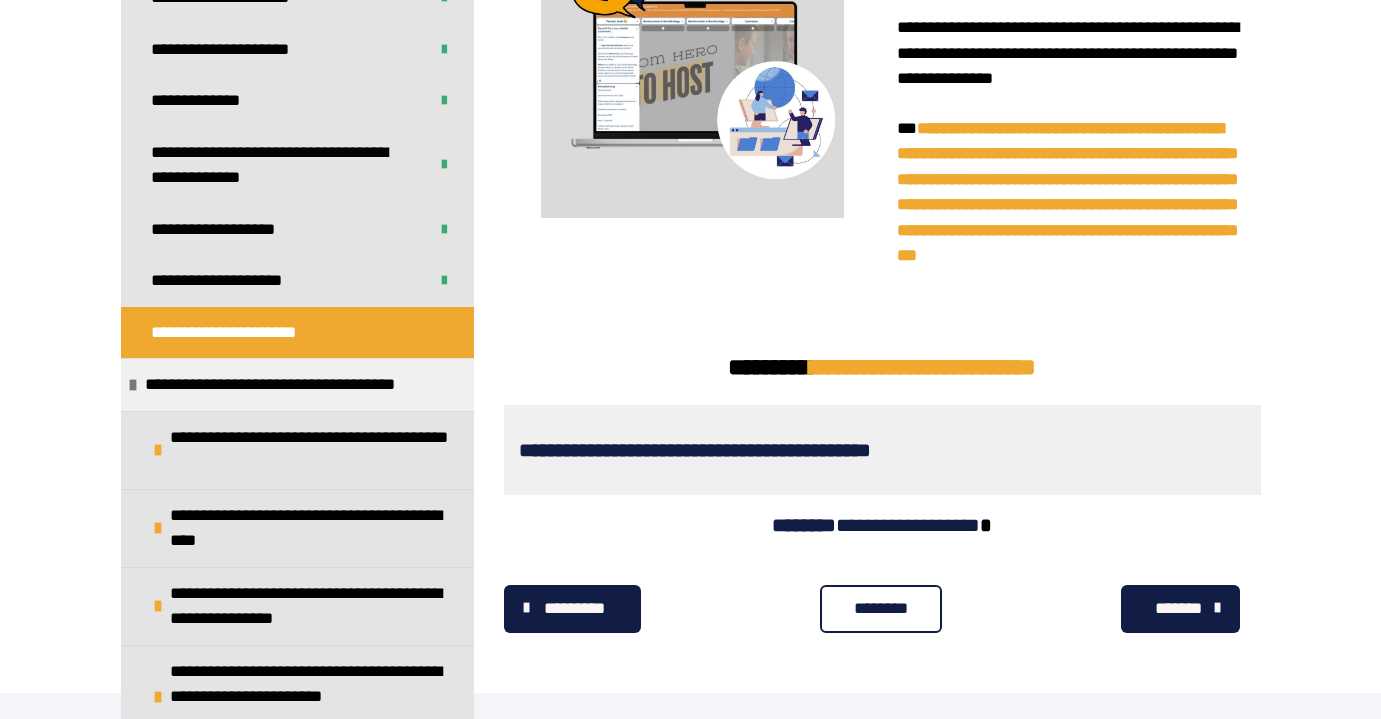 click on "*******" at bounding box center (1178, 609) 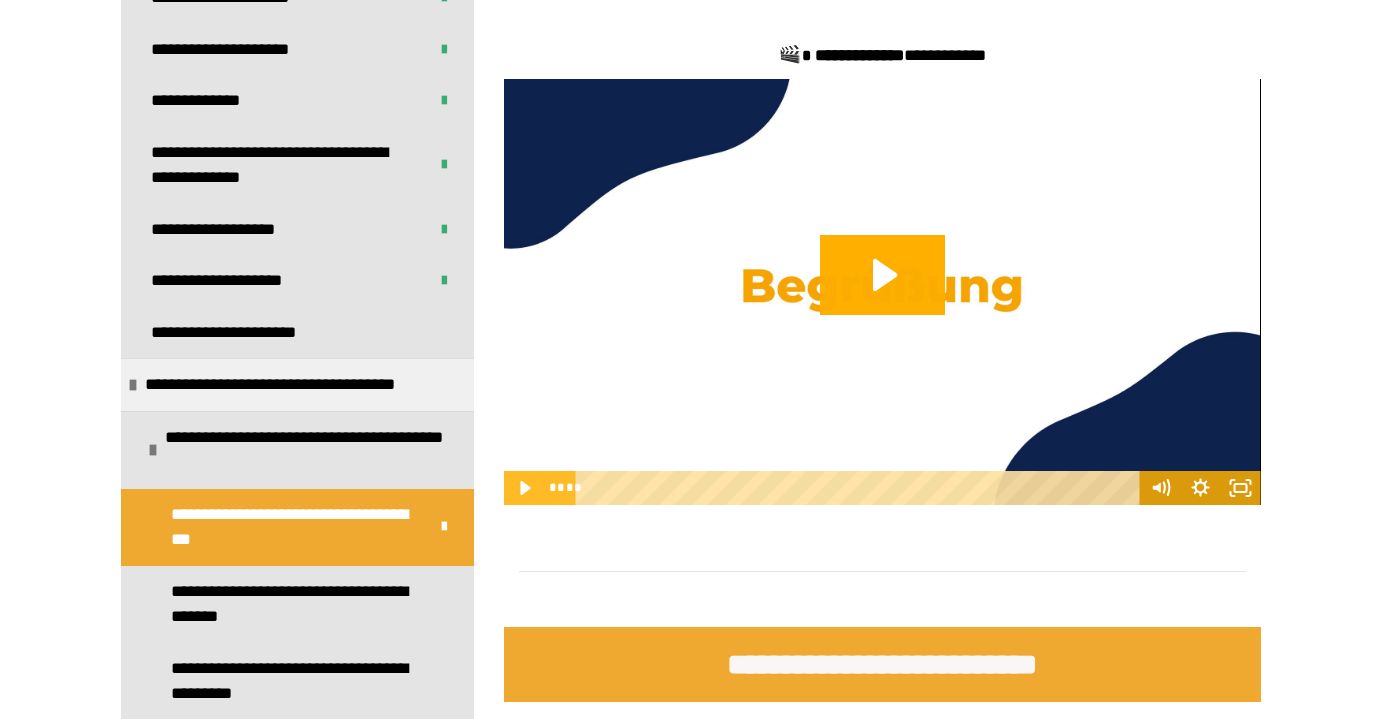 scroll, scrollTop: 1380, scrollLeft: 0, axis: vertical 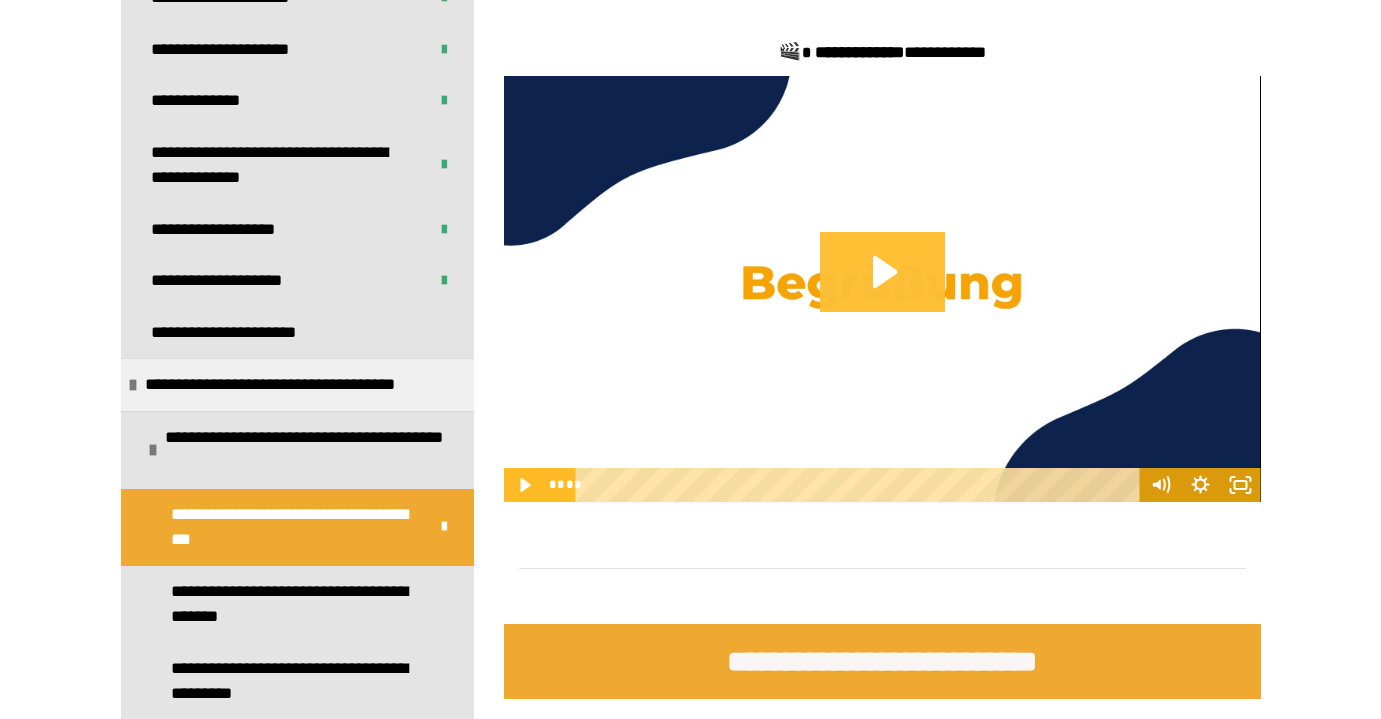 click 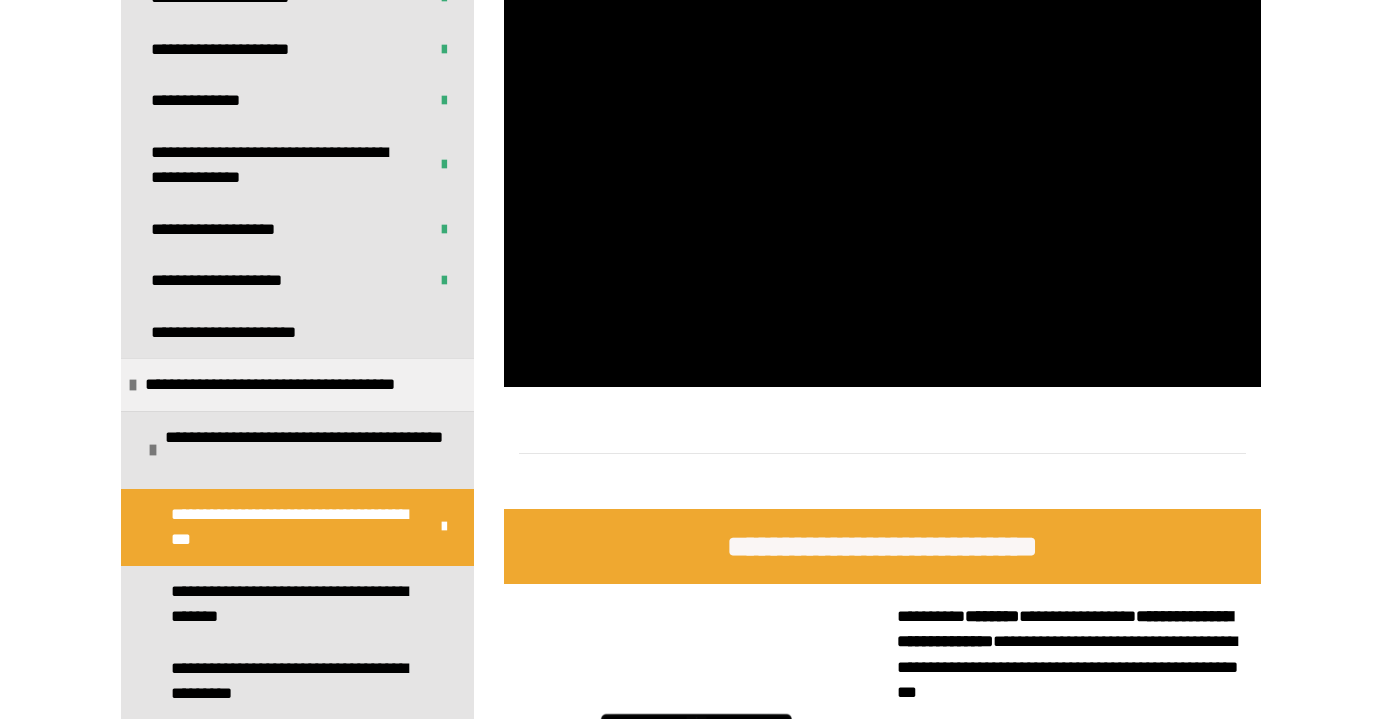 scroll, scrollTop: 1442, scrollLeft: 0, axis: vertical 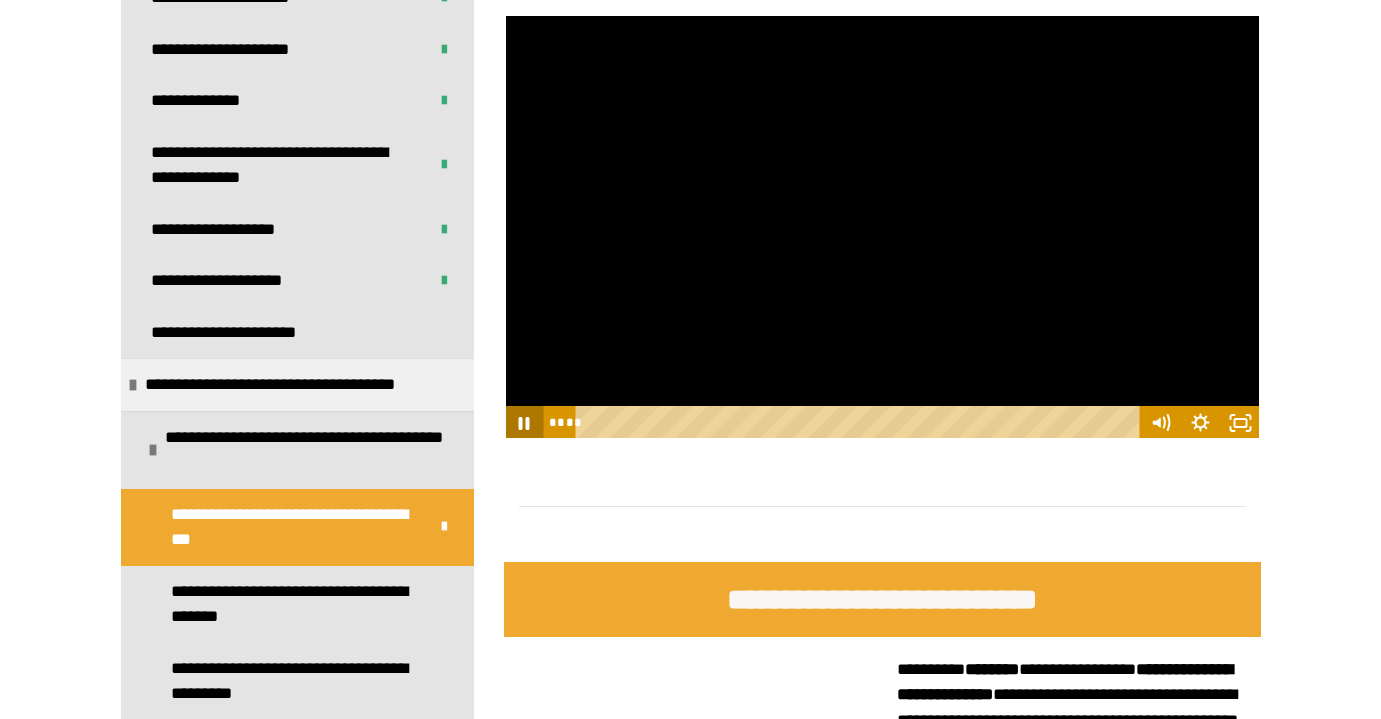 click 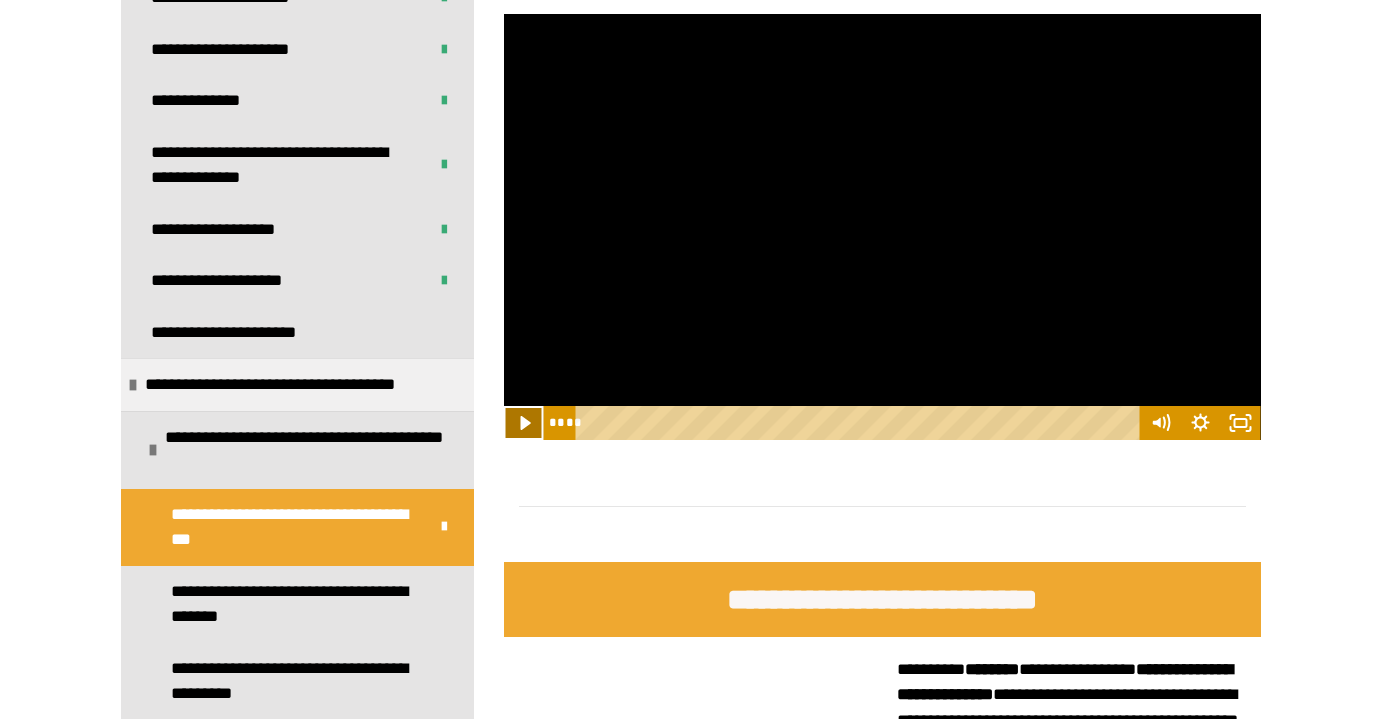 click 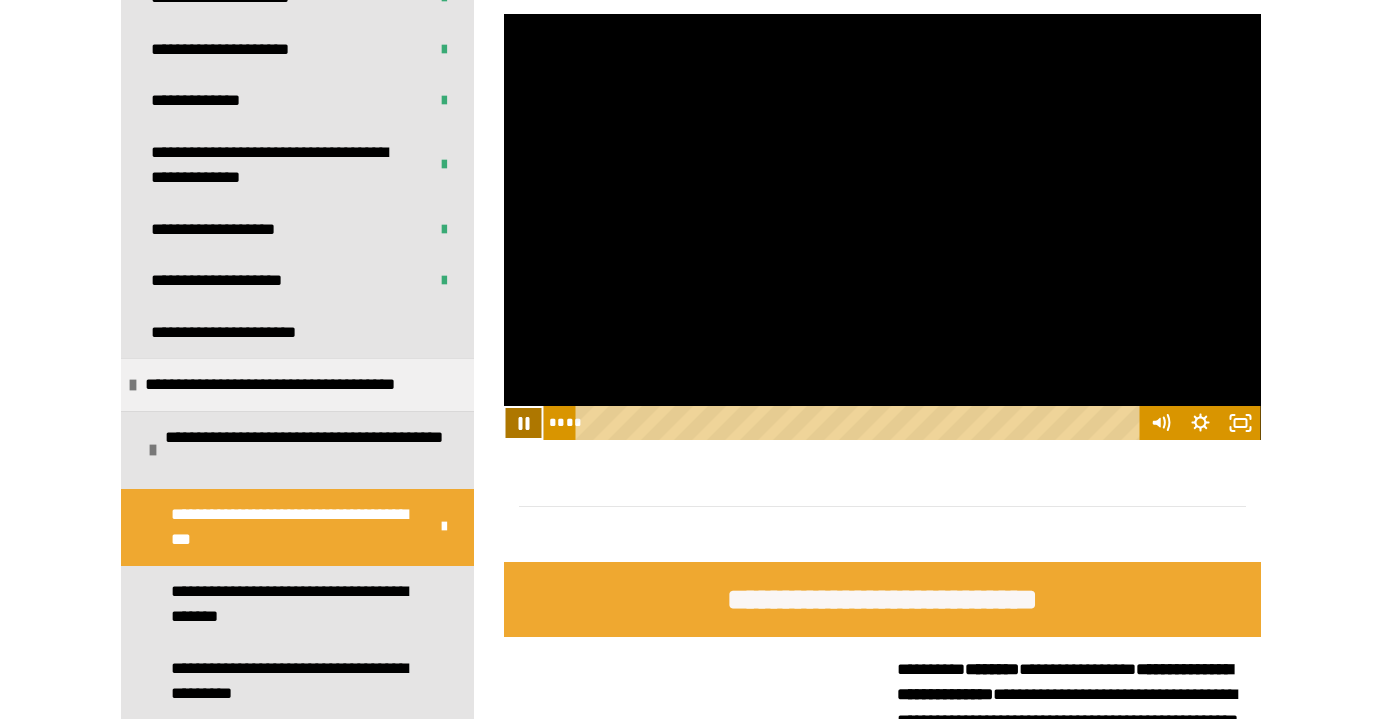 click 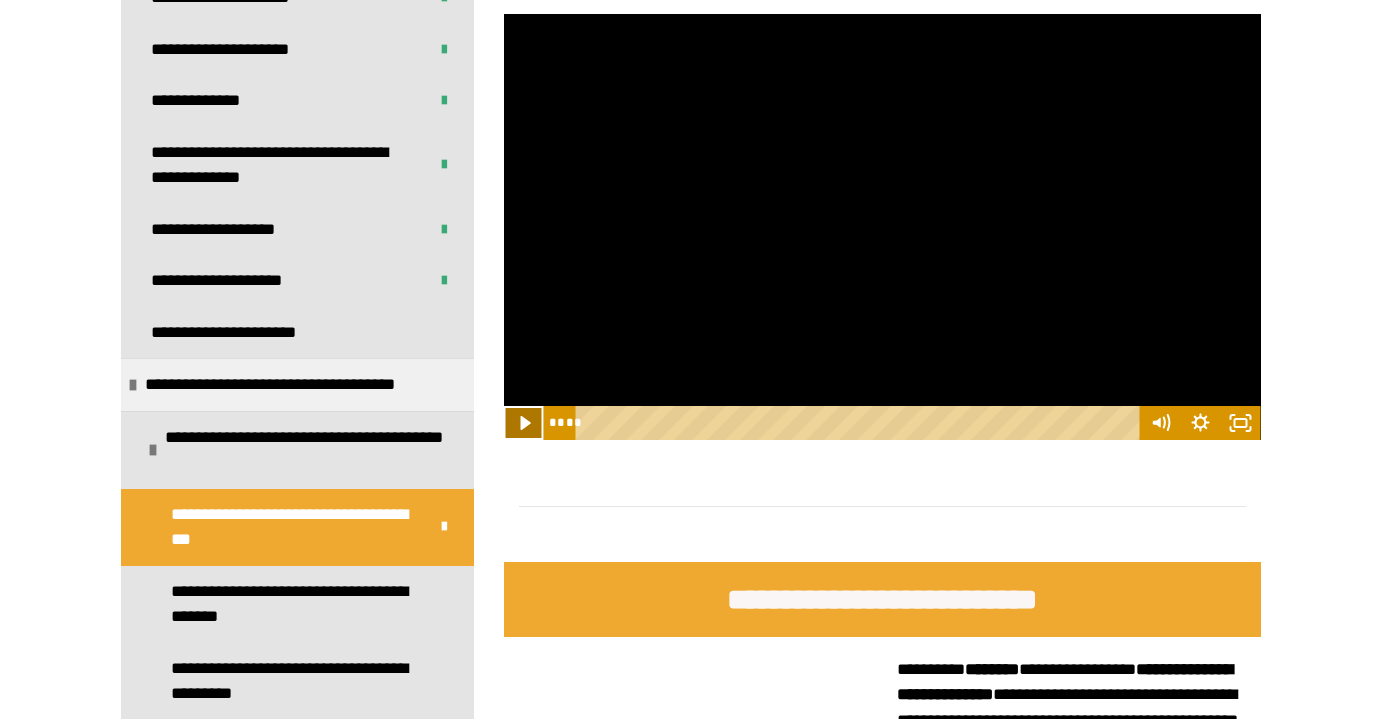 click 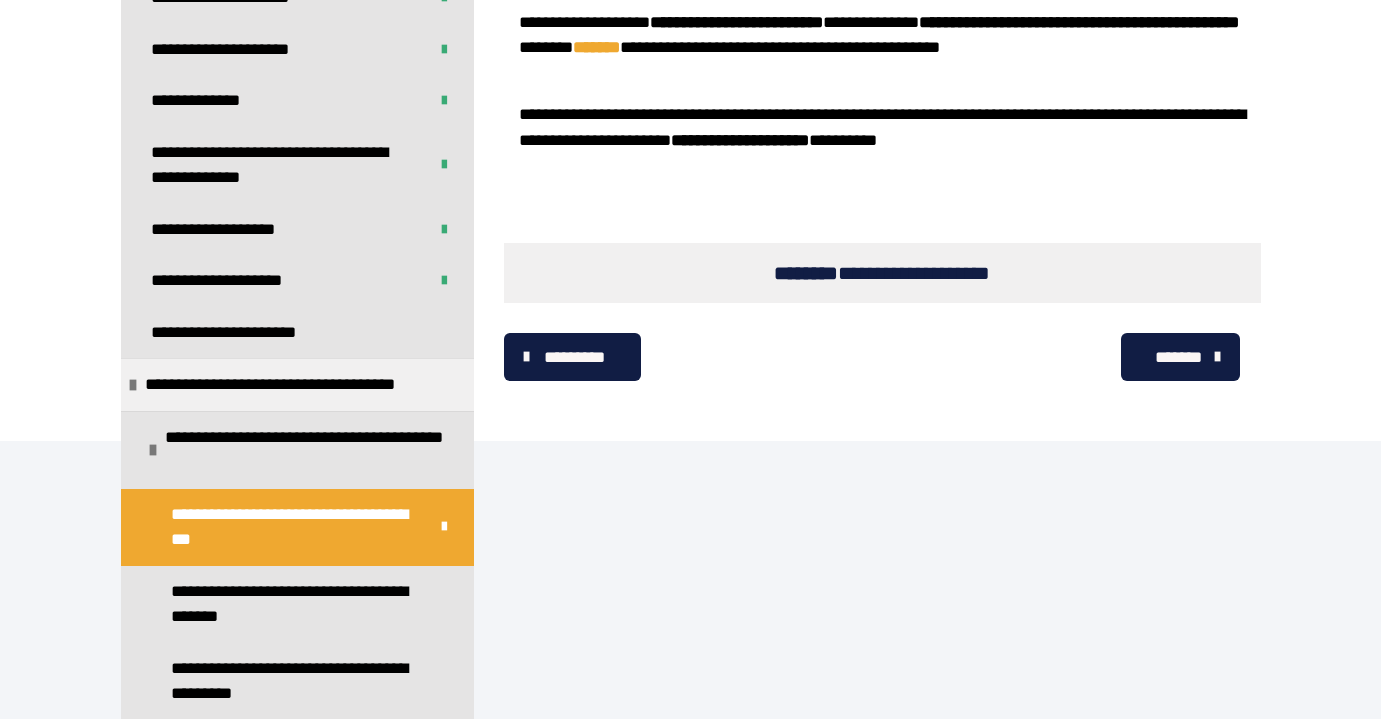 scroll, scrollTop: 7624, scrollLeft: 0, axis: vertical 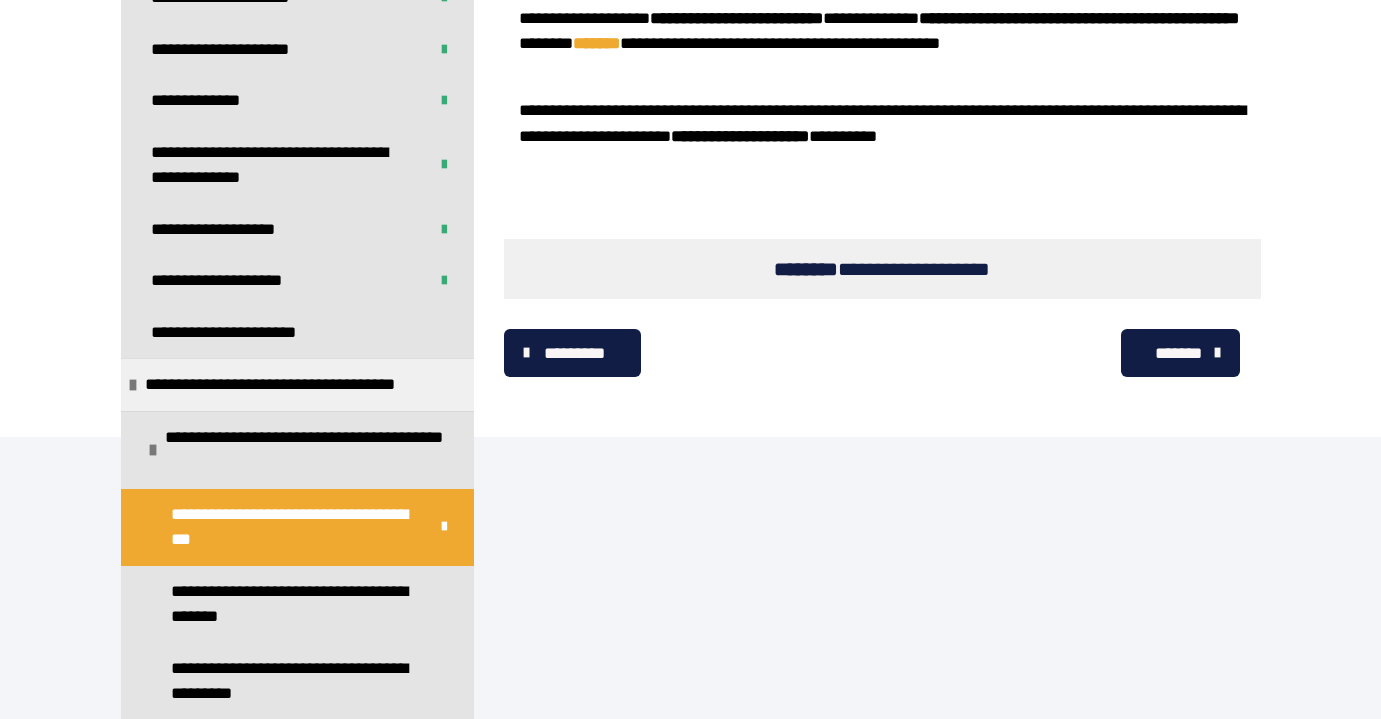 click on "*******" at bounding box center (1178, 354) 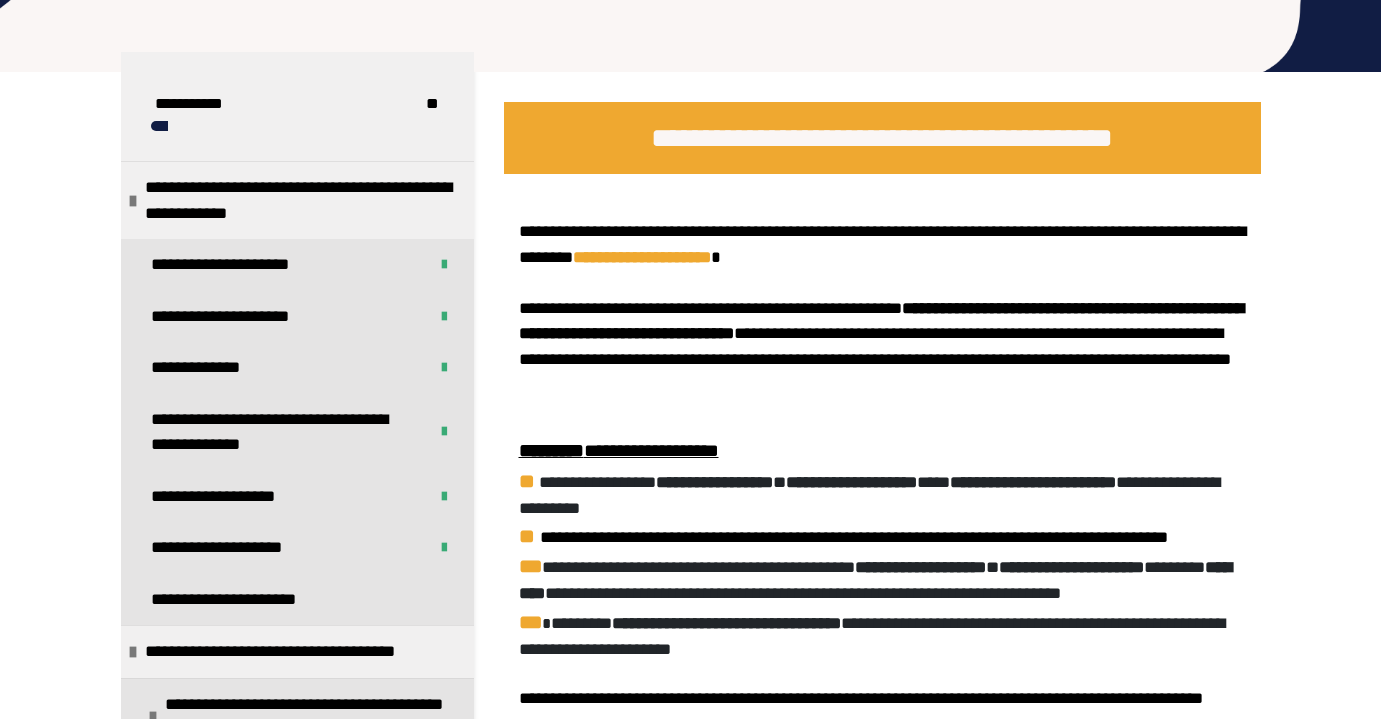 scroll, scrollTop: 95, scrollLeft: 0, axis: vertical 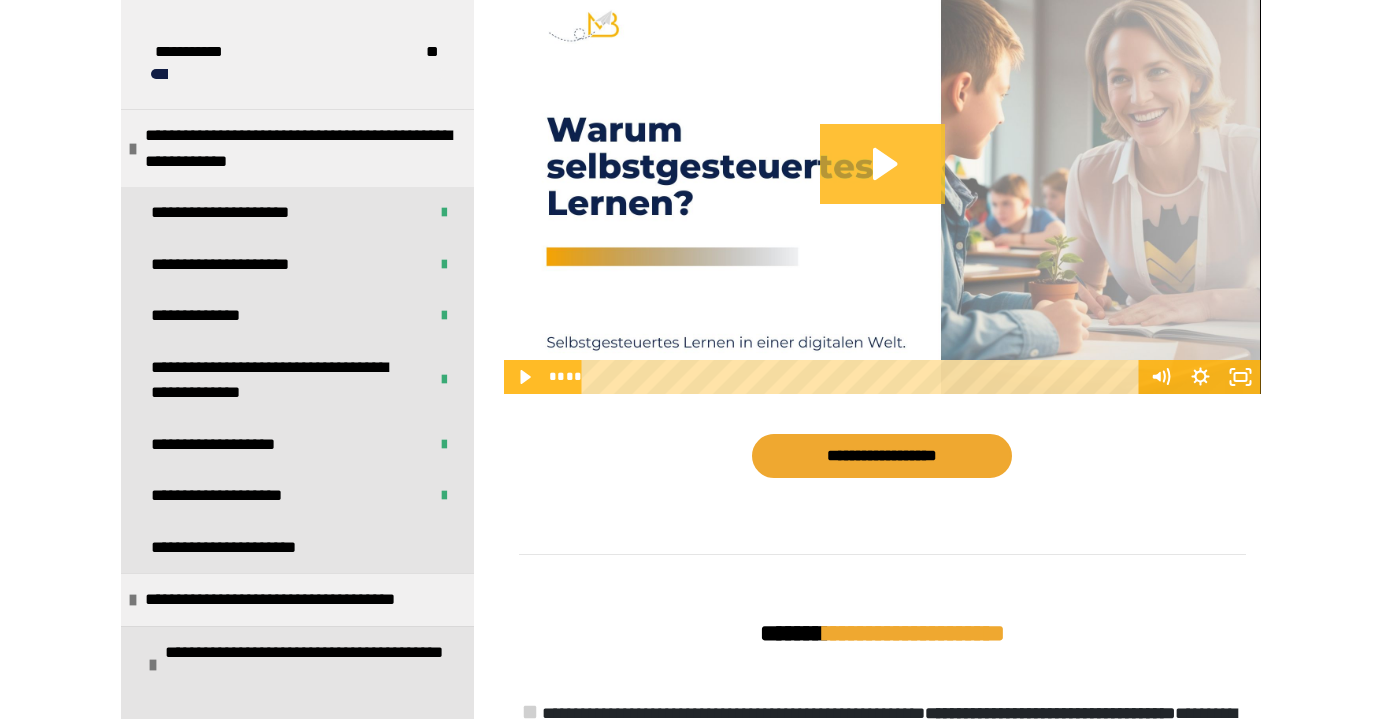 click 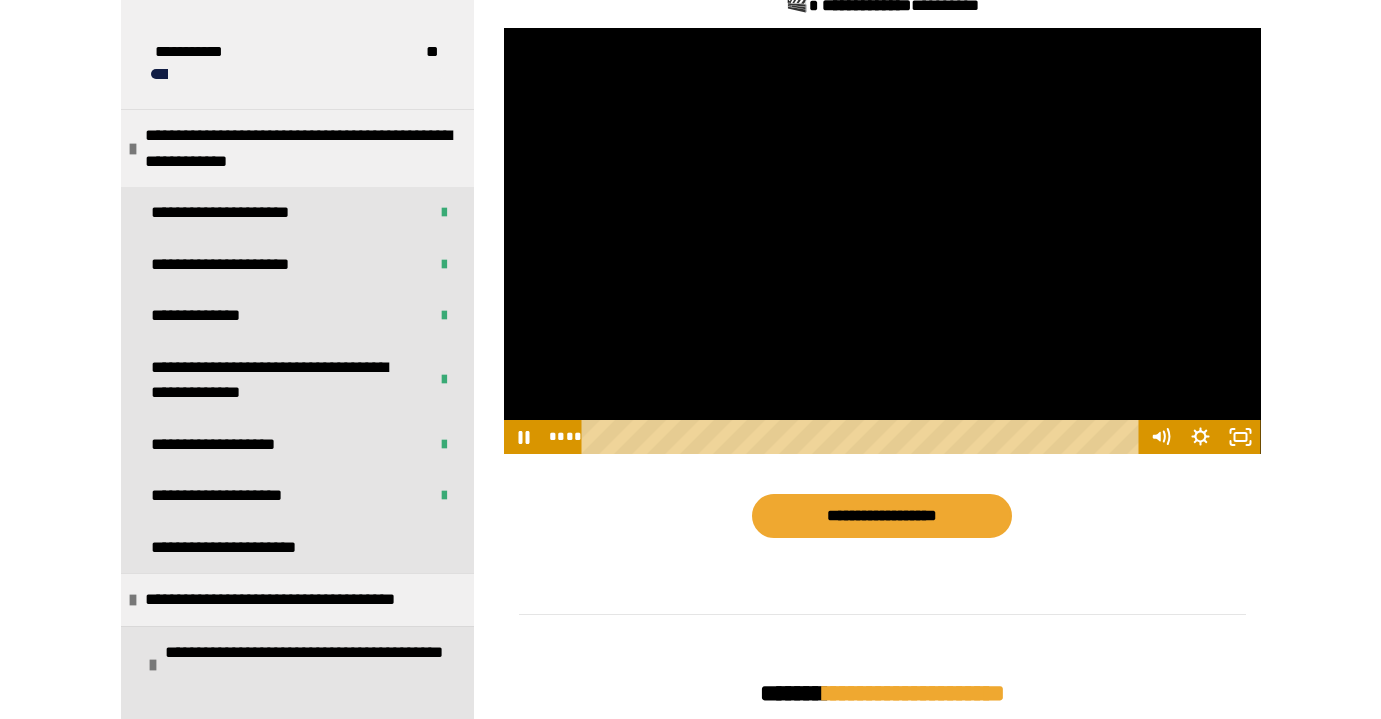 scroll, scrollTop: 1128, scrollLeft: 0, axis: vertical 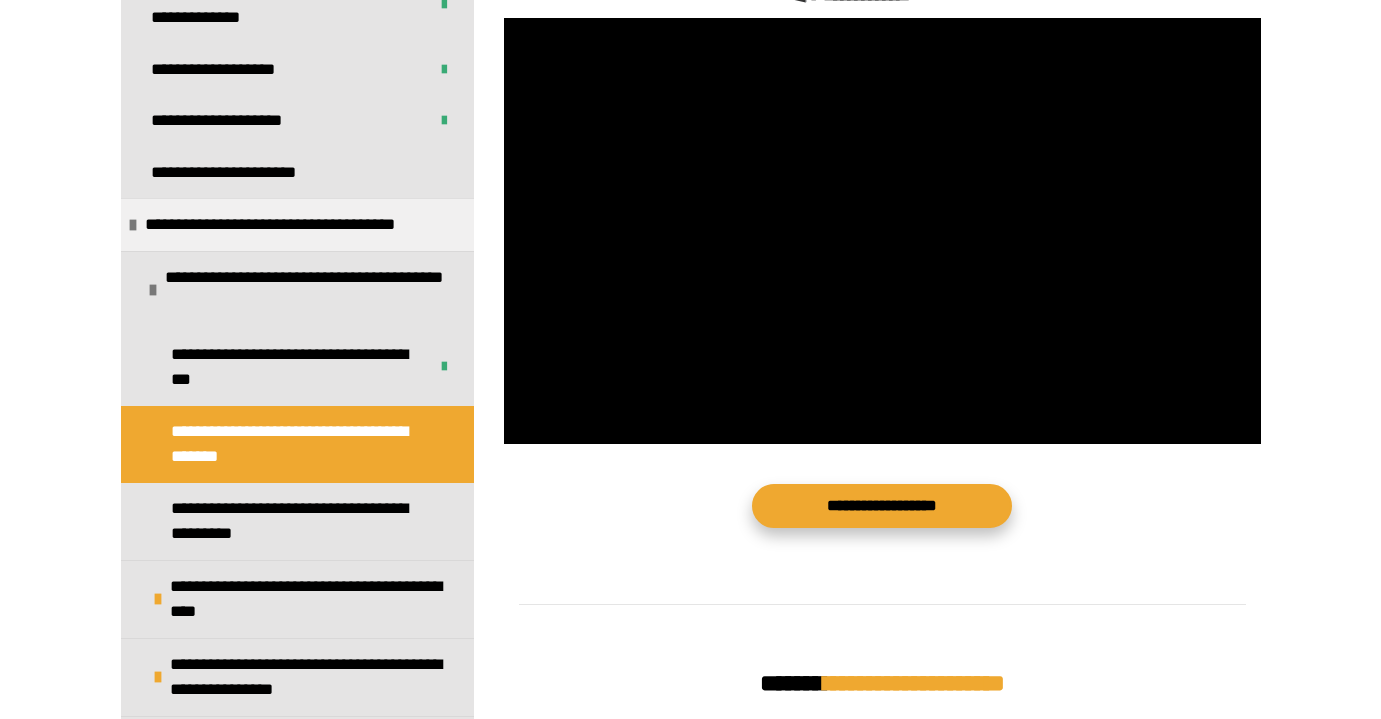 click on "**********" at bounding box center (882, 506) 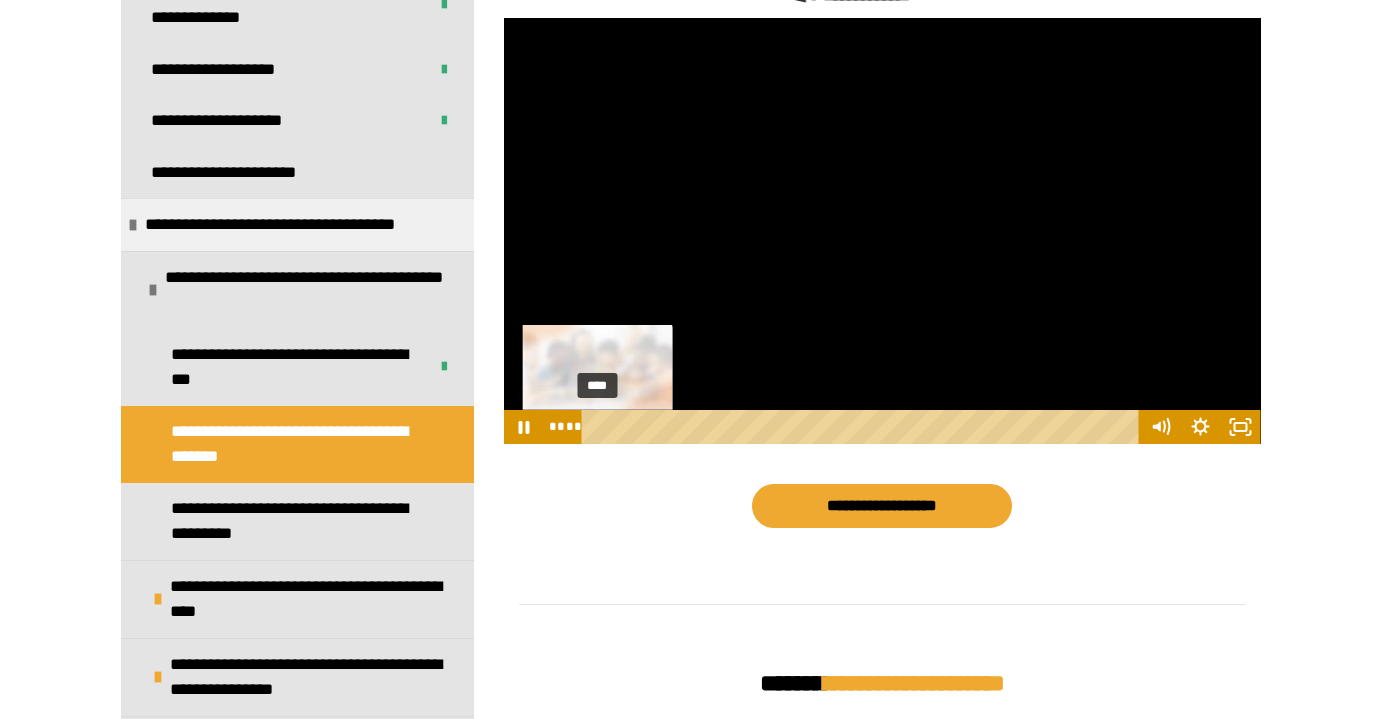 click on "****" at bounding box center (863, 427) 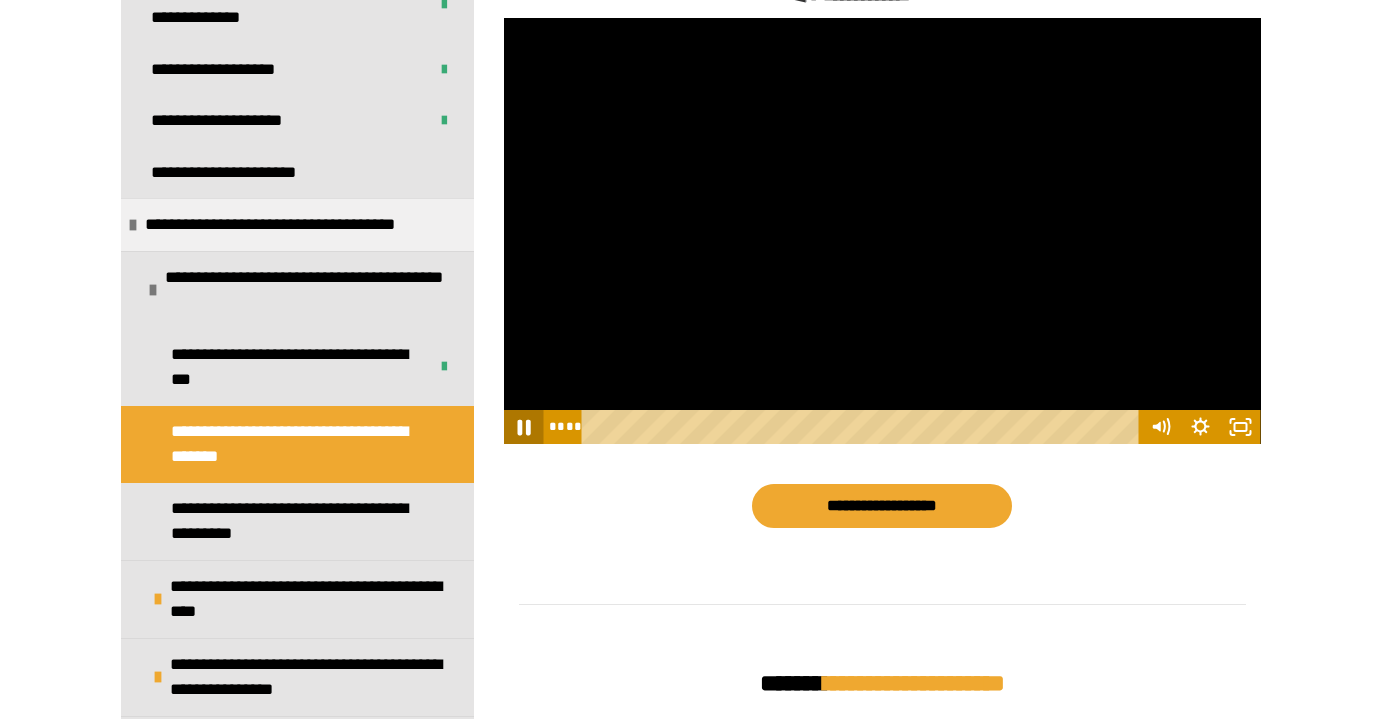 click 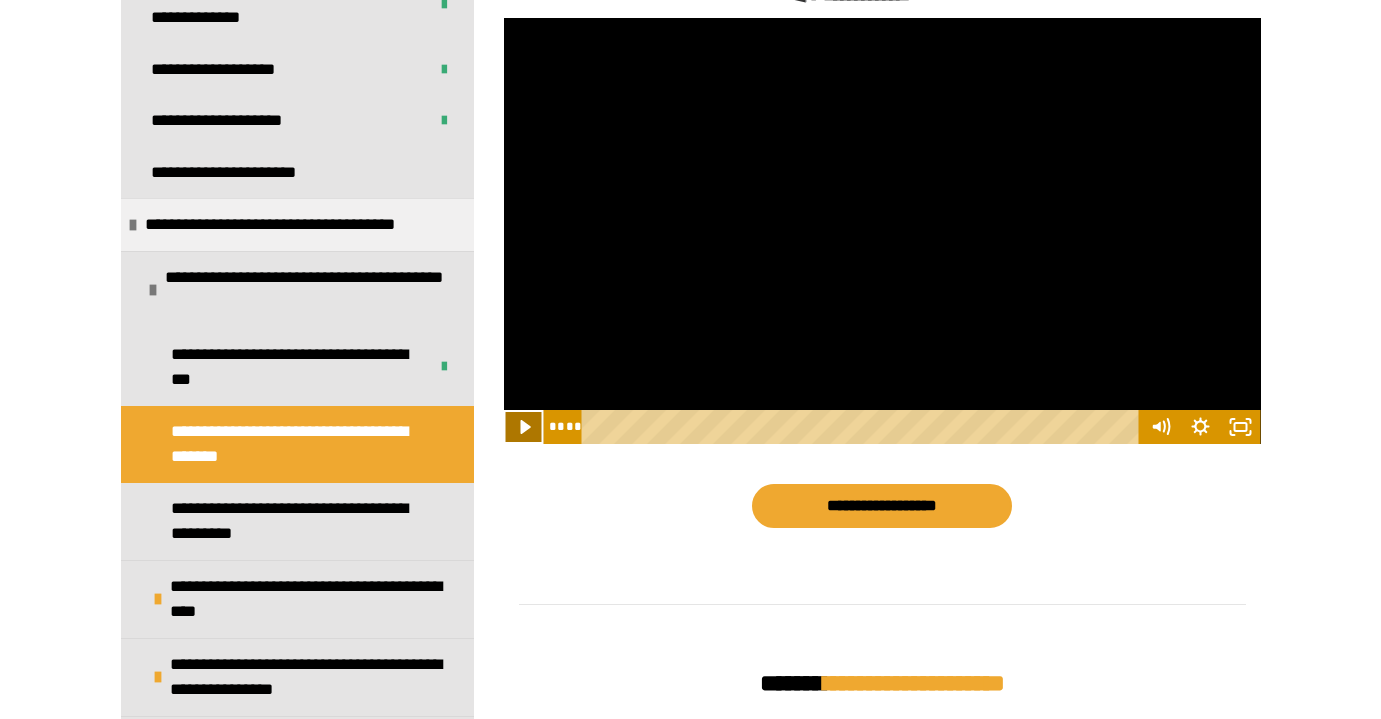 click 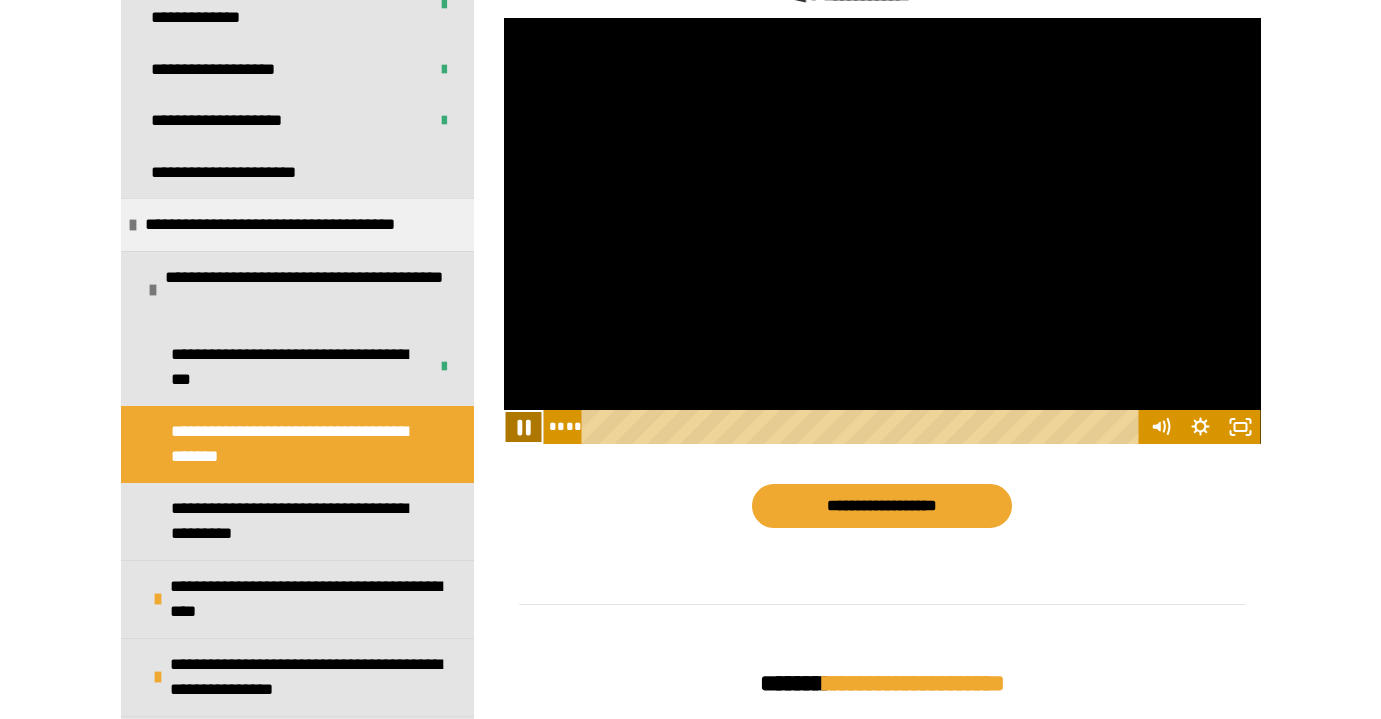 click 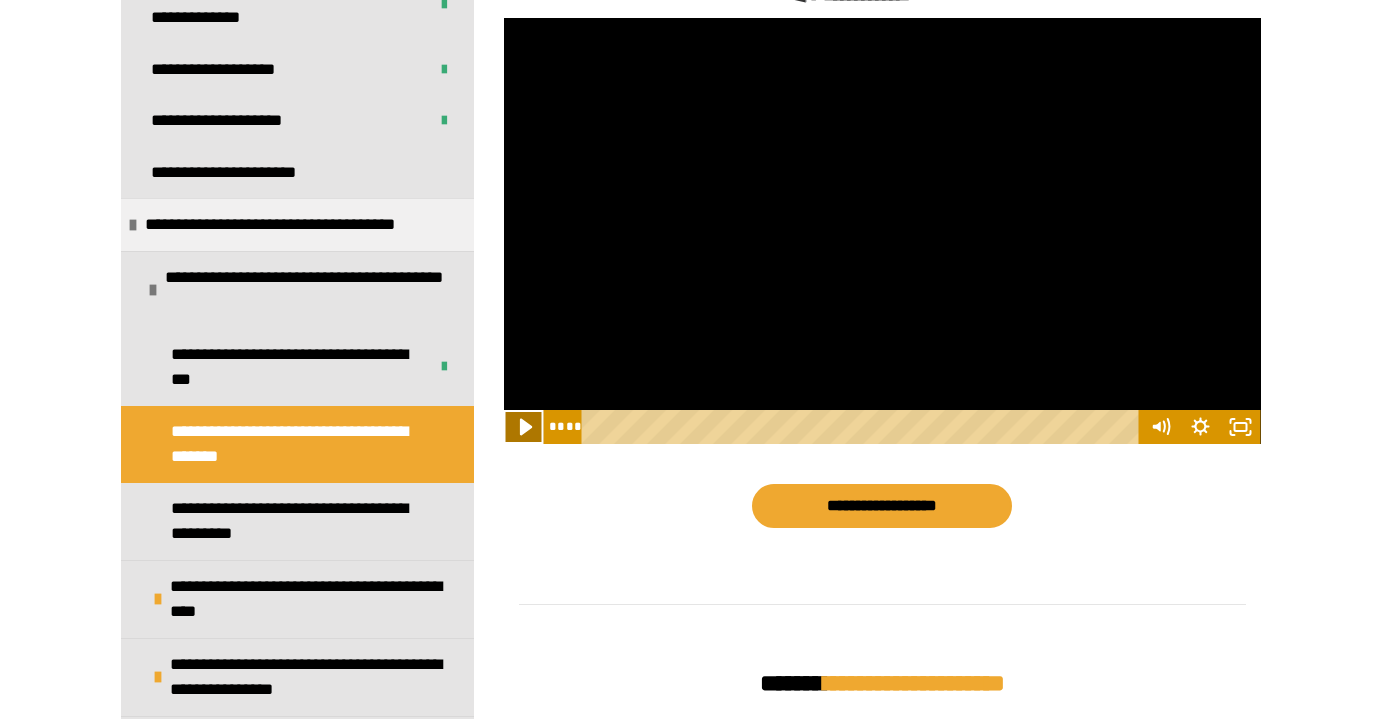 click 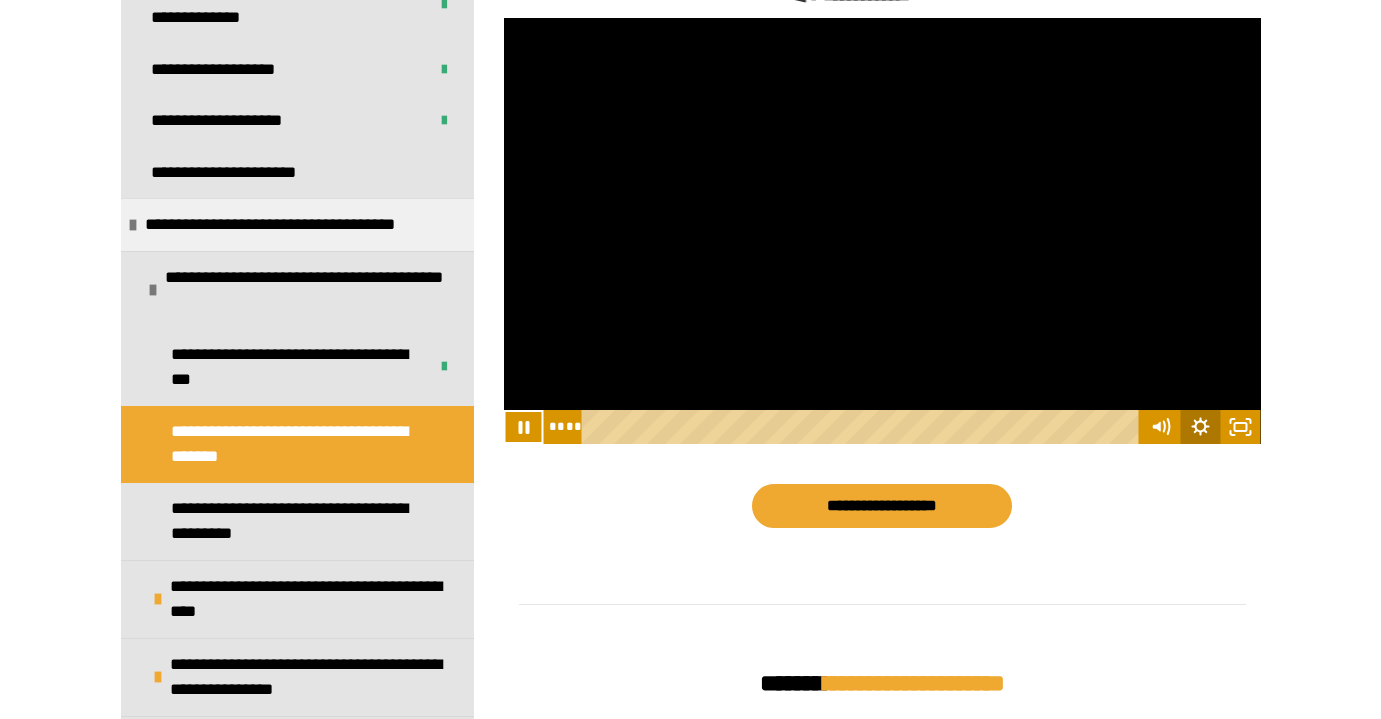 click 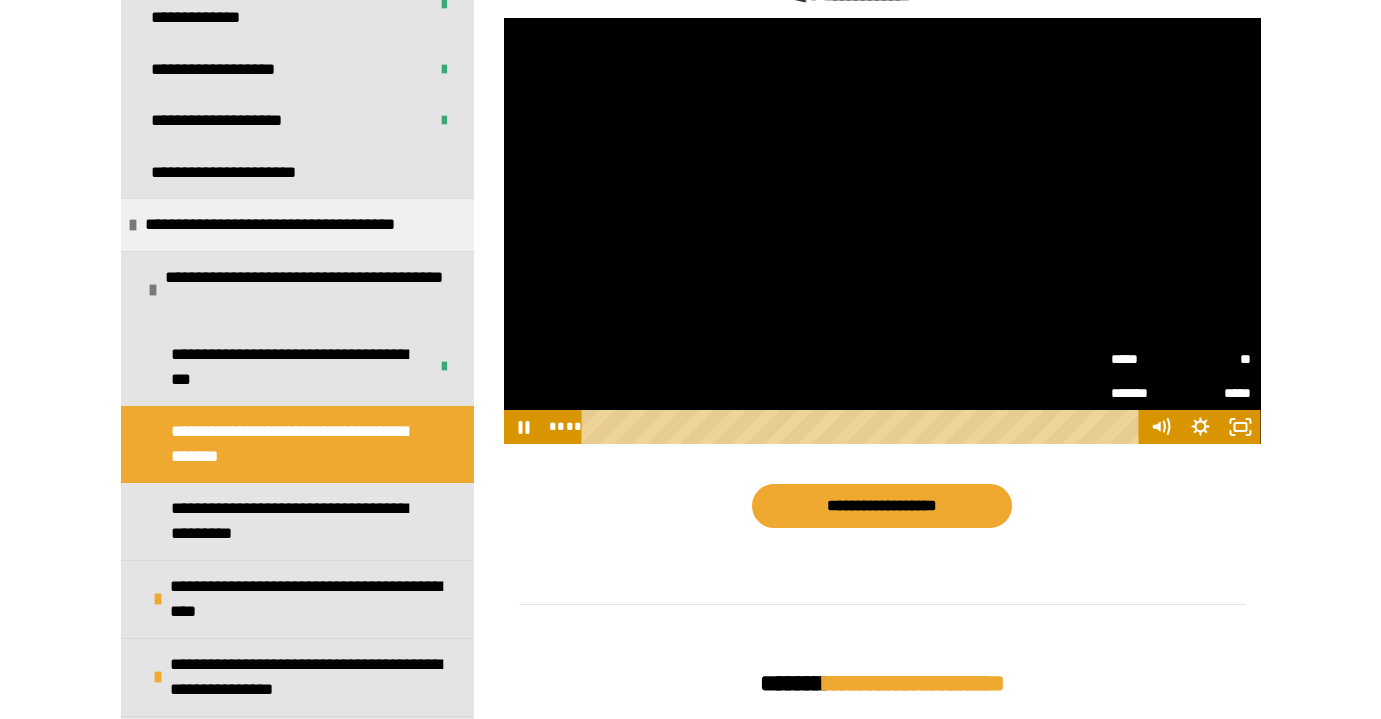 click on "**" at bounding box center [1216, 359] 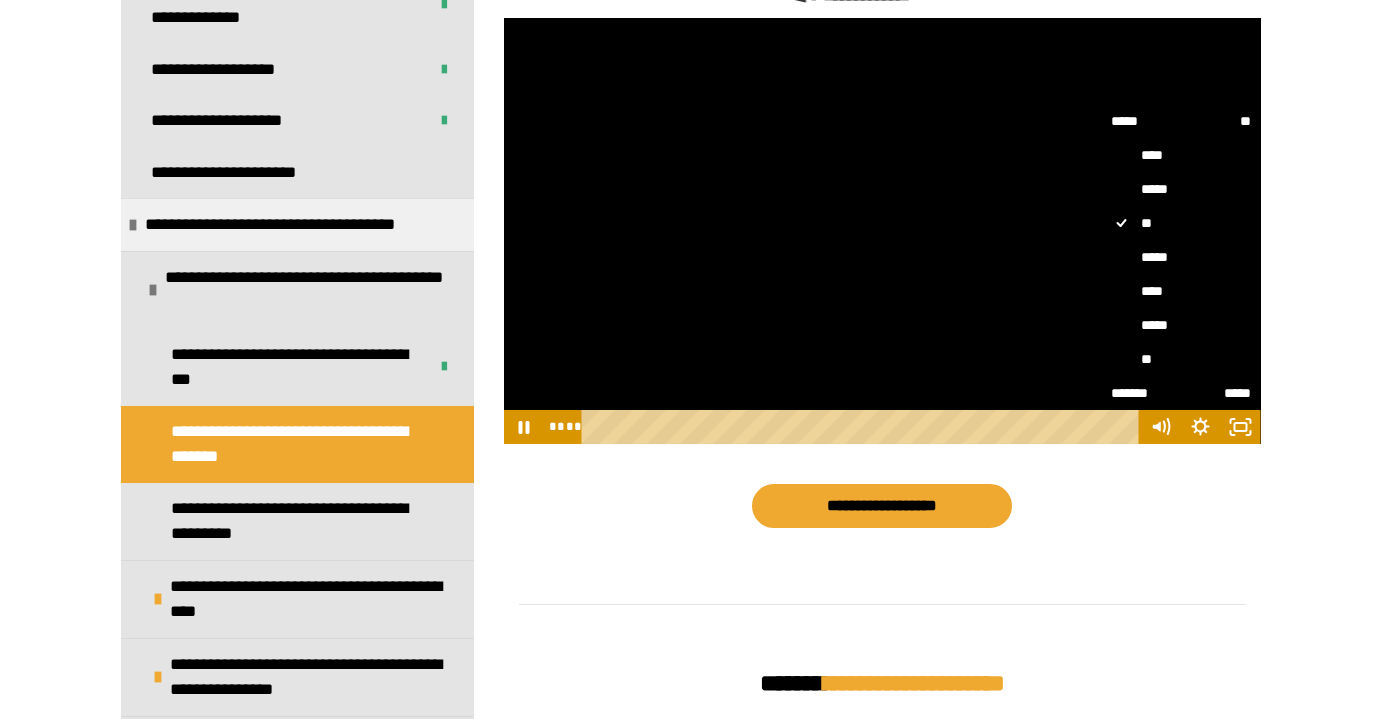 click on "**" at bounding box center (1181, 359) 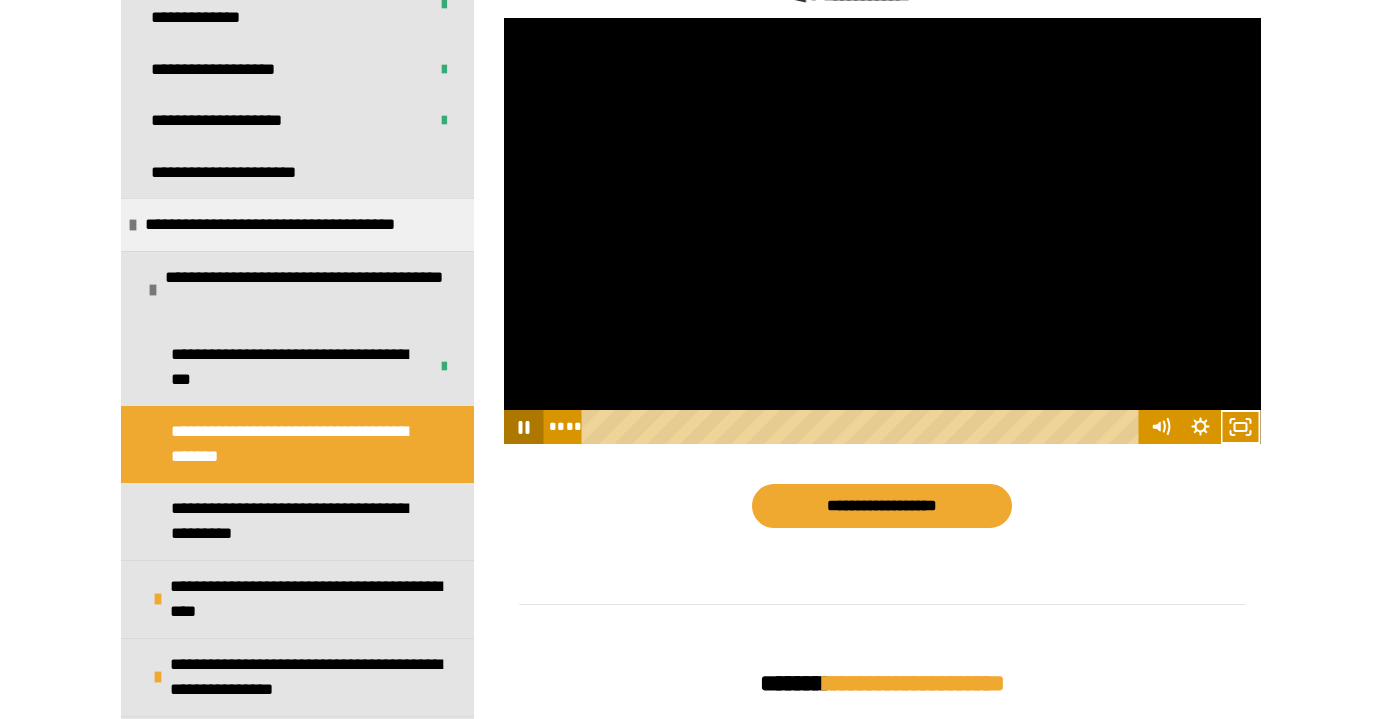 click 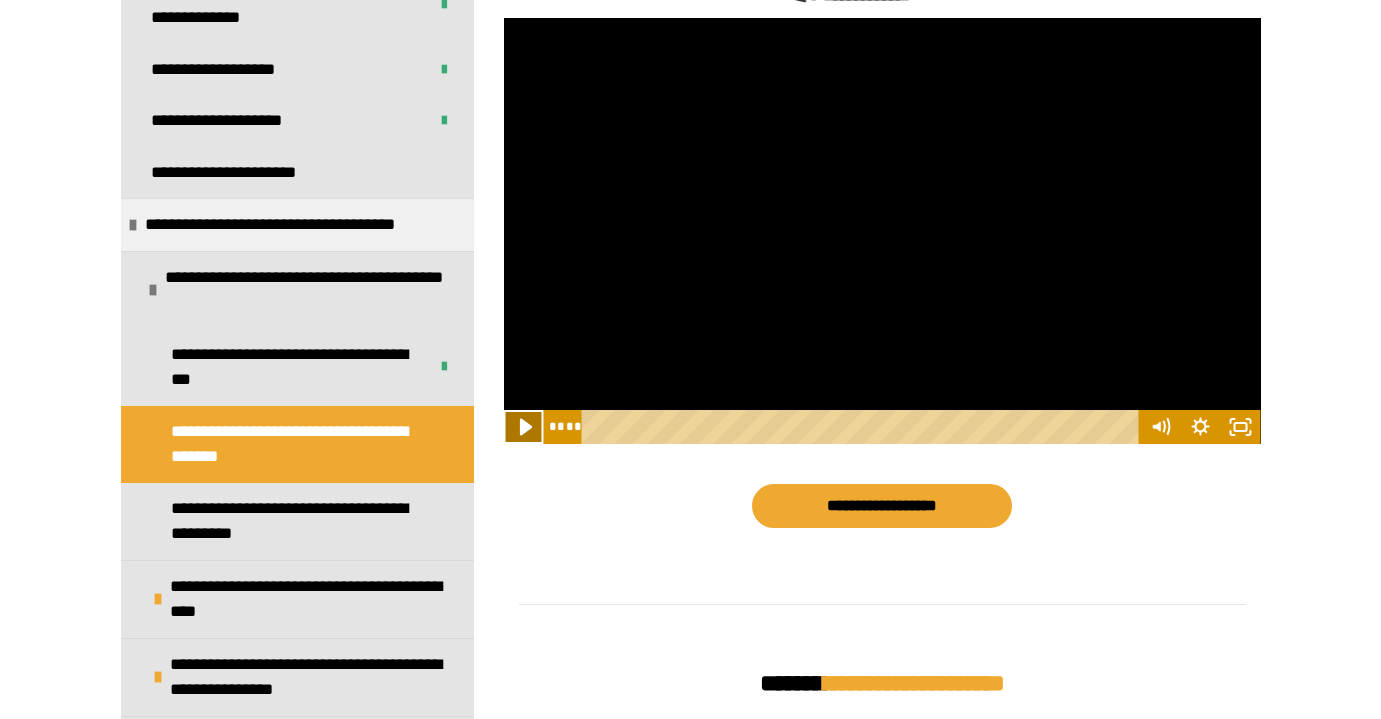 click 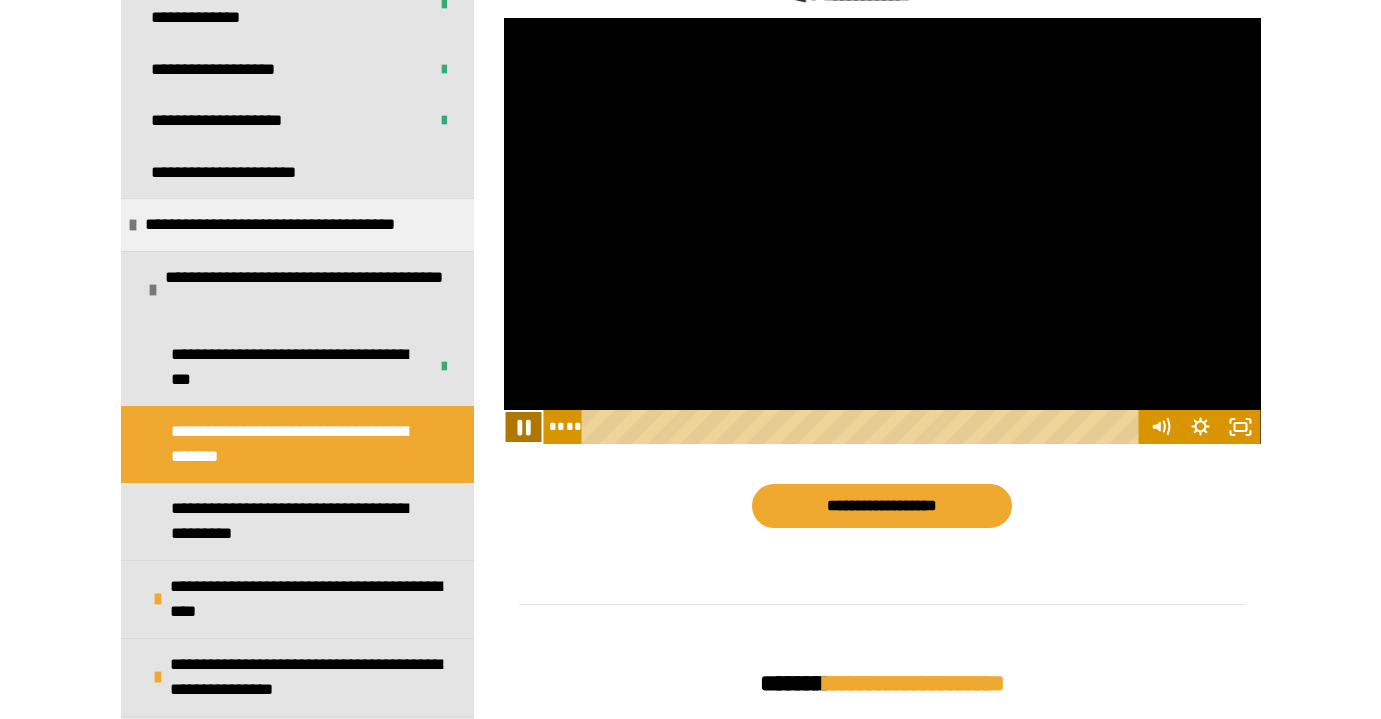 click 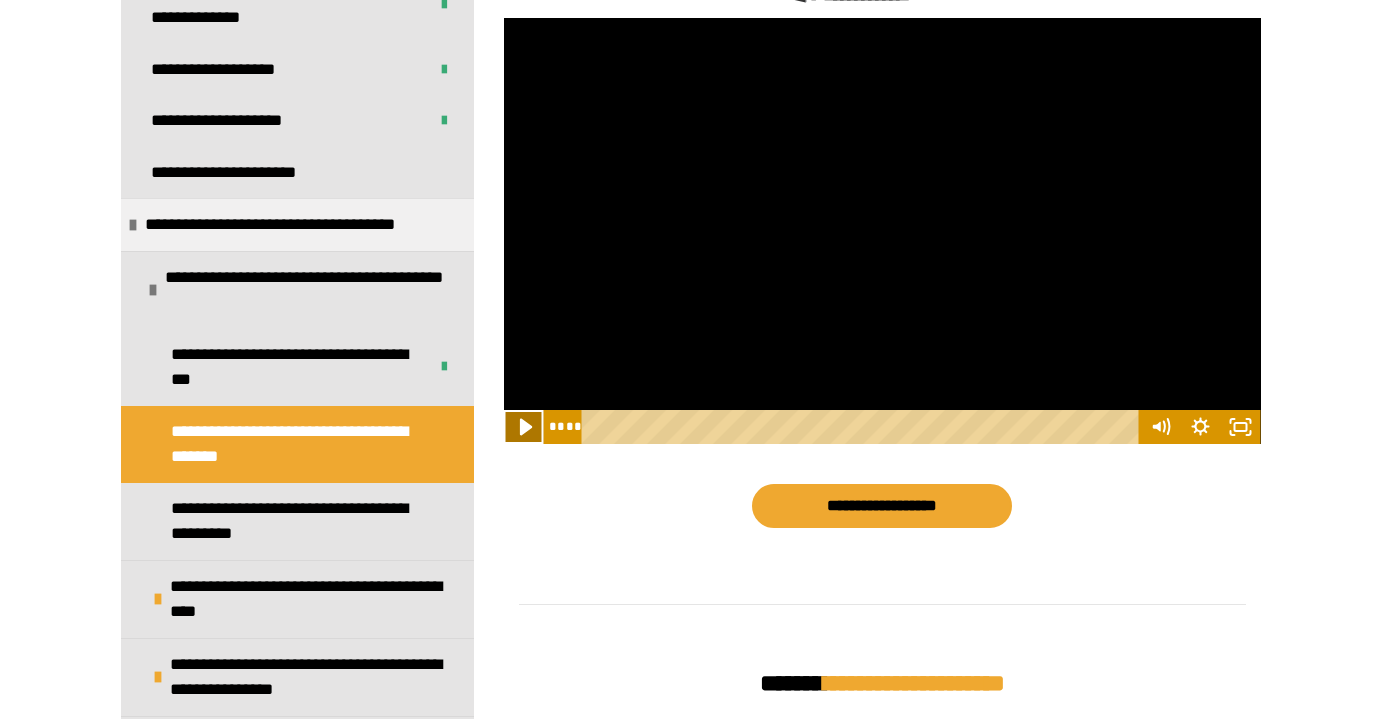click 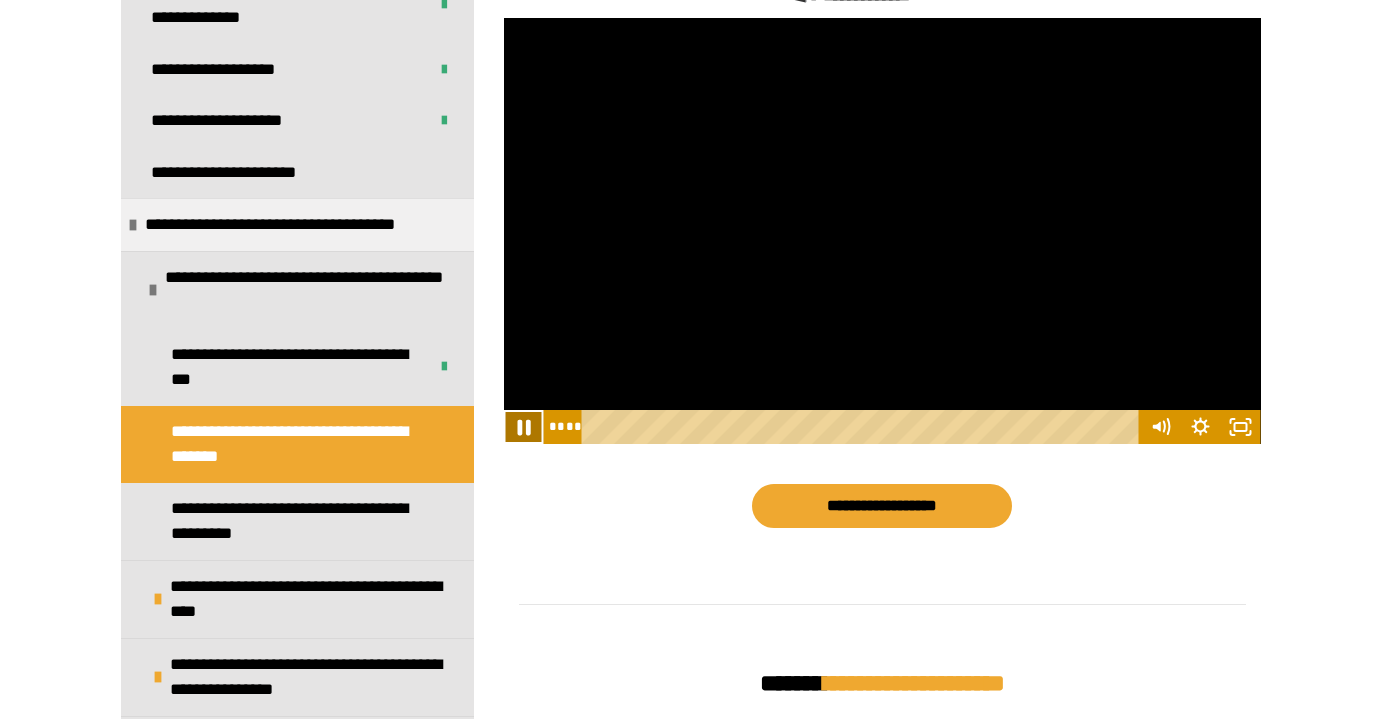 click 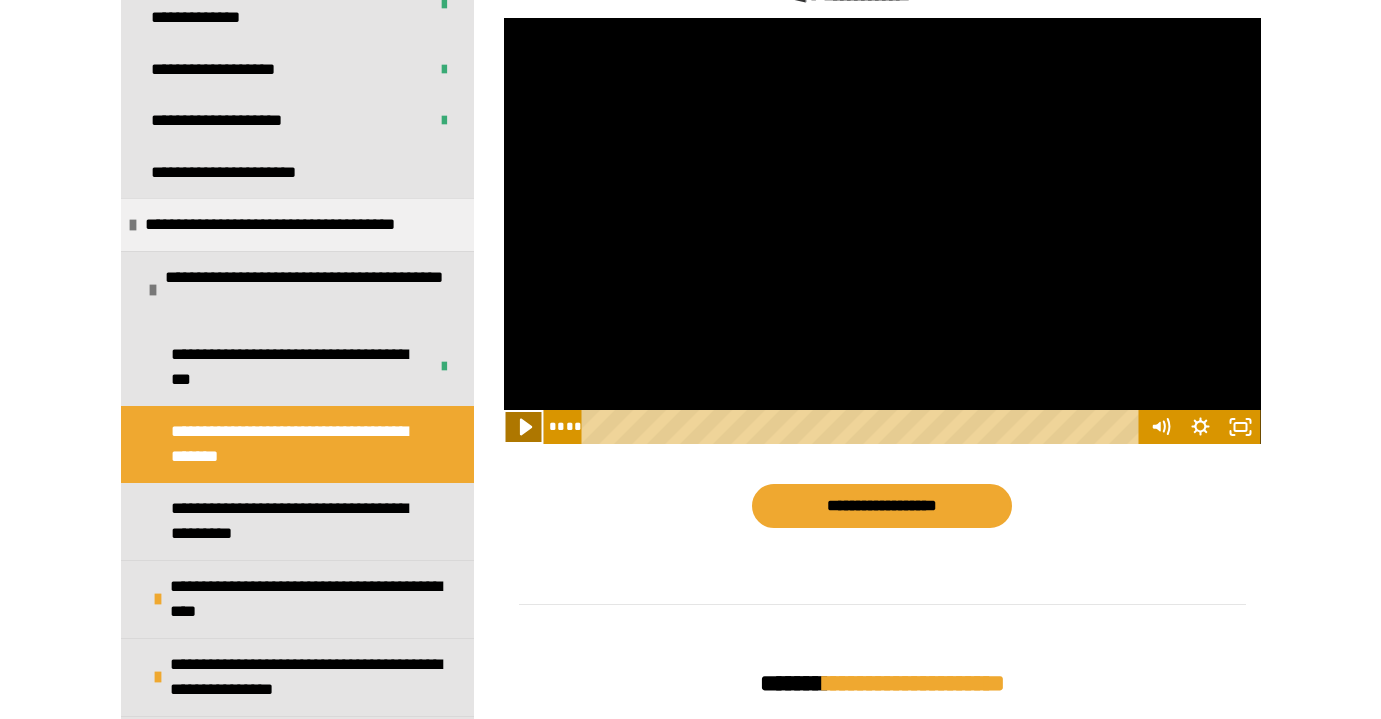 click 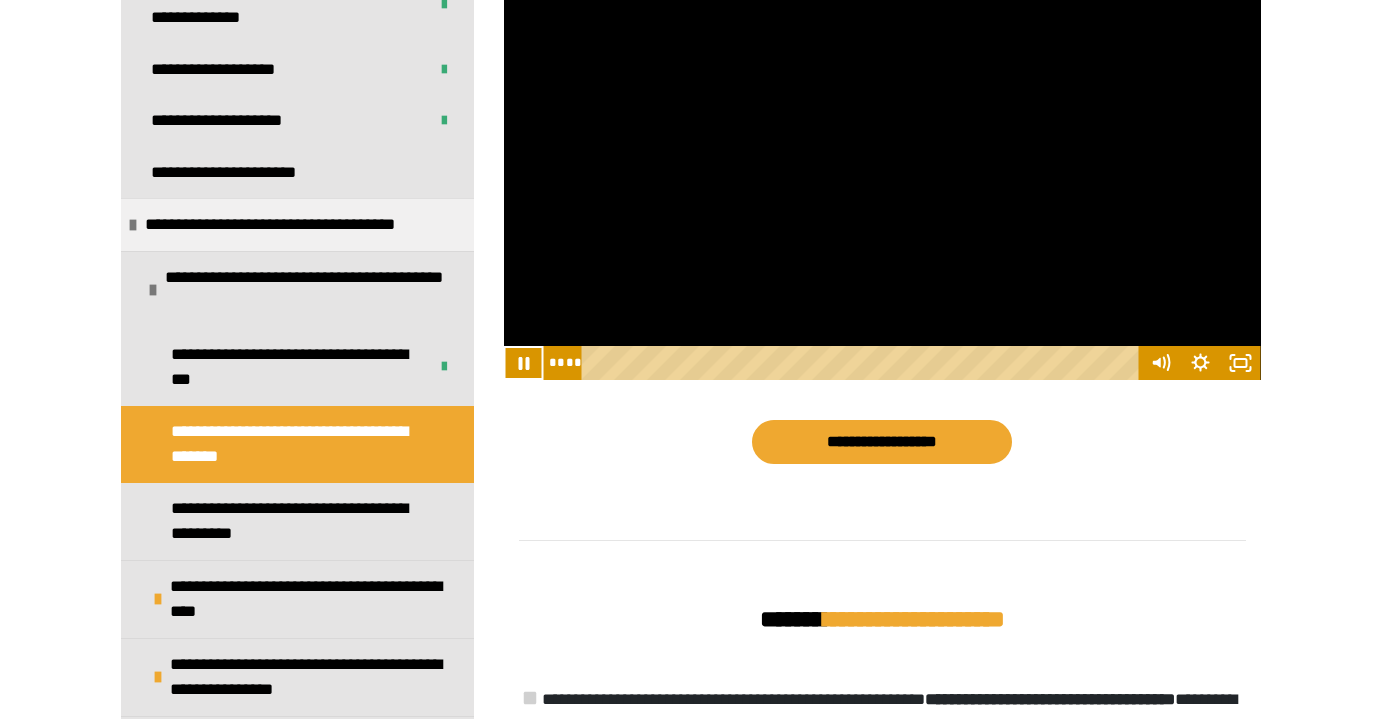 scroll, scrollTop: 1213, scrollLeft: 0, axis: vertical 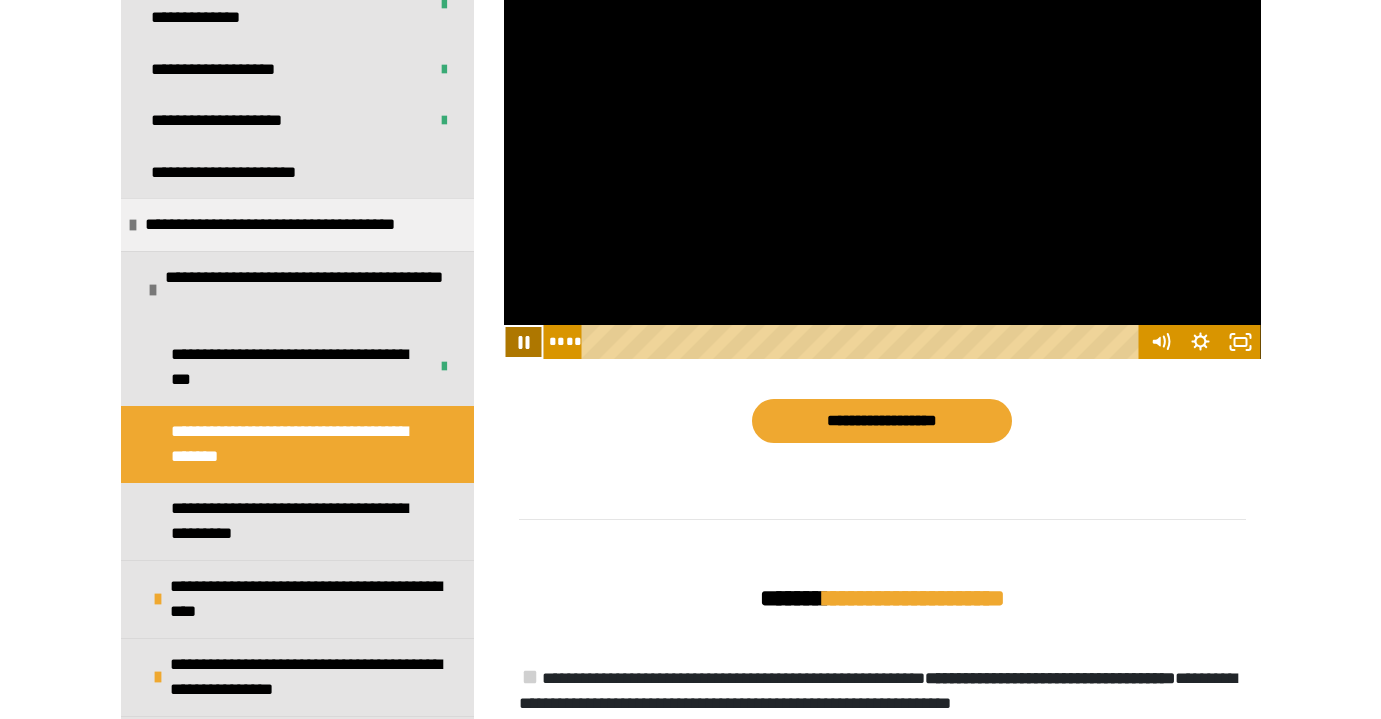 click 